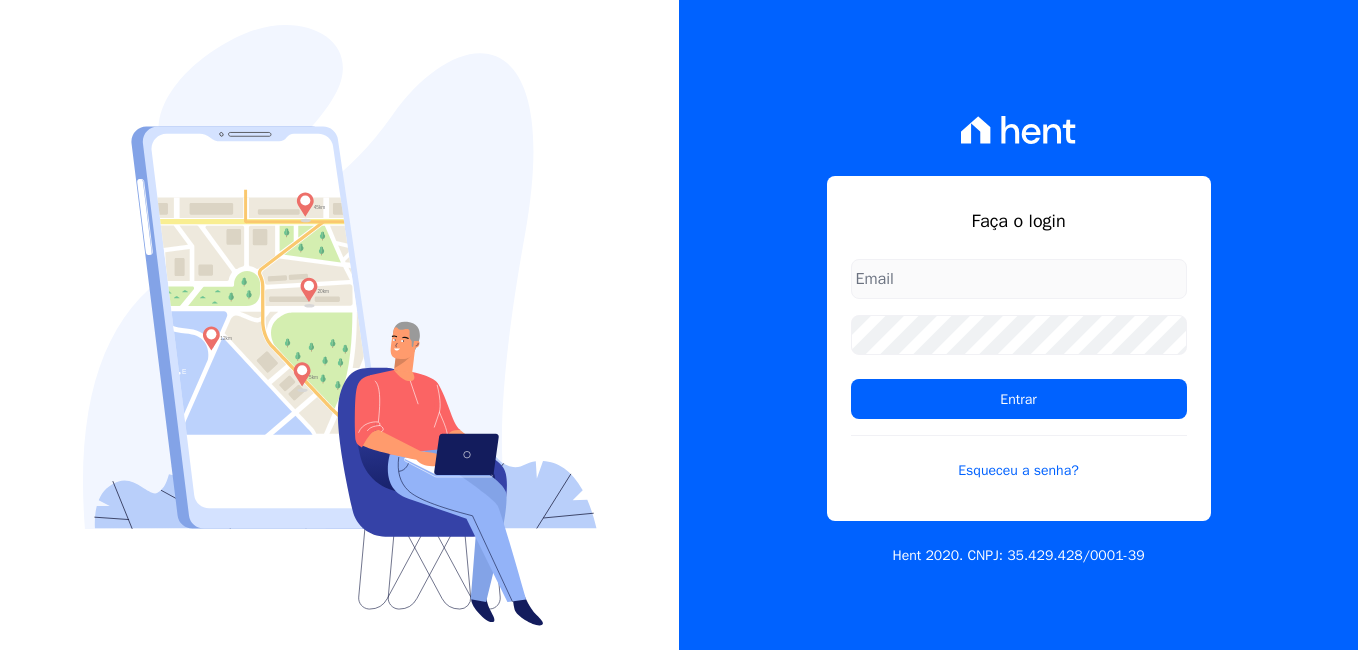 scroll, scrollTop: 0, scrollLeft: 0, axis: both 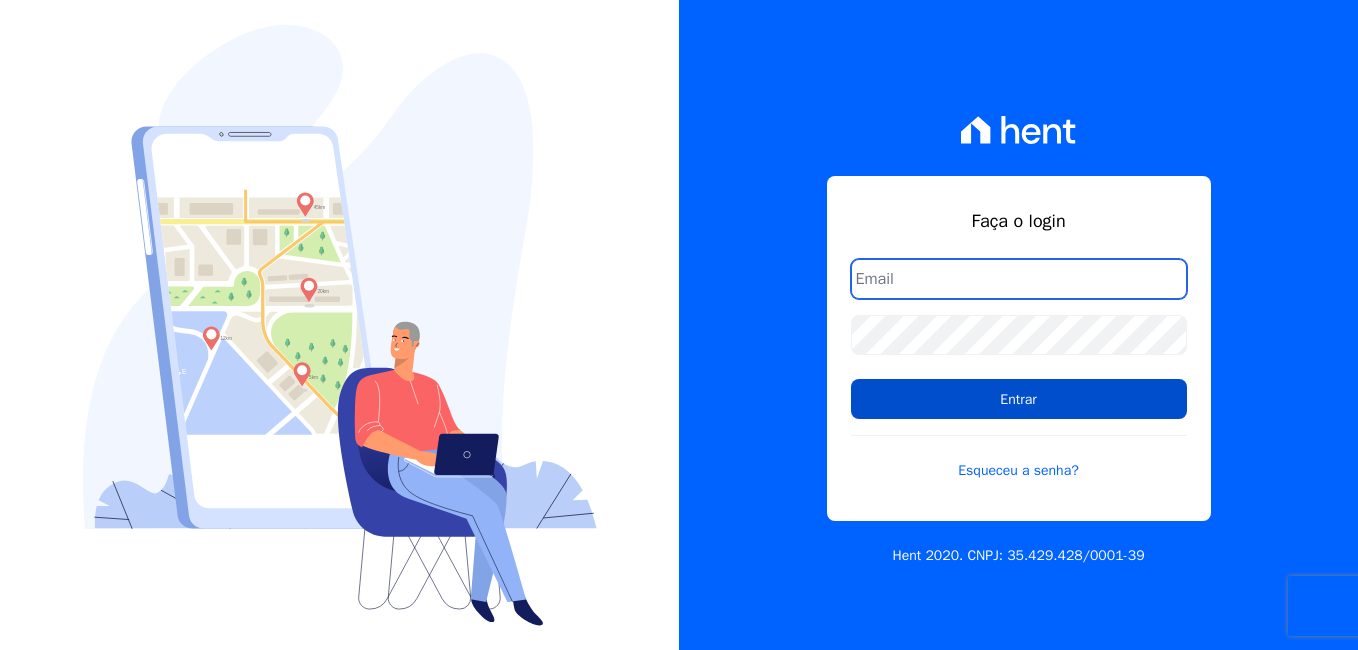 type on "[USERNAME]@example.com" 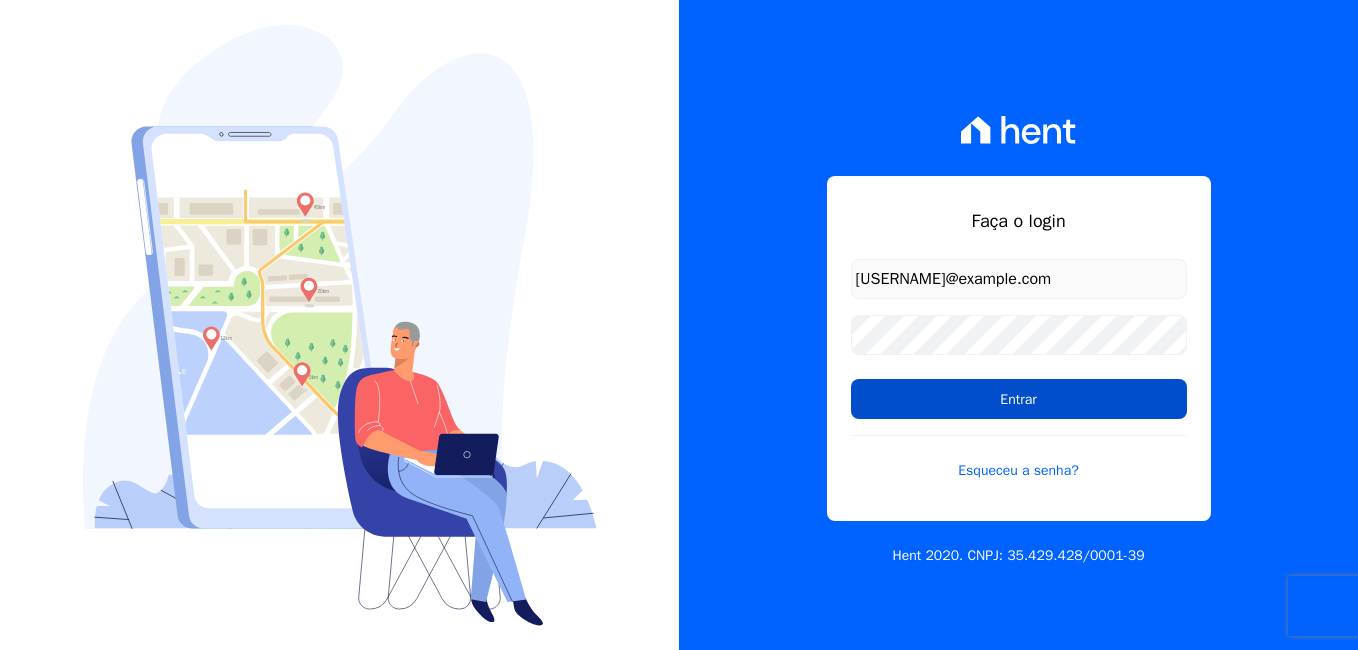 click on "Entrar" at bounding box center [1019, 399] 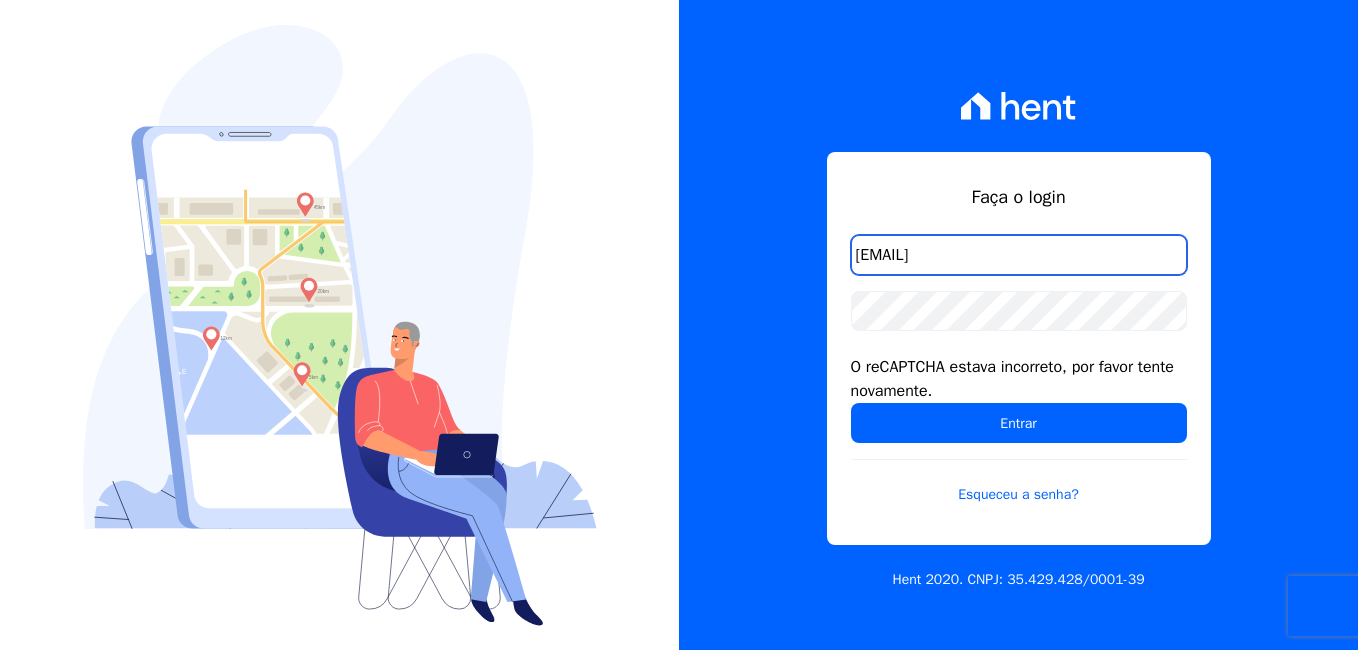 scroll, scrollTop: 0, scrollLeft: 0, axis: both 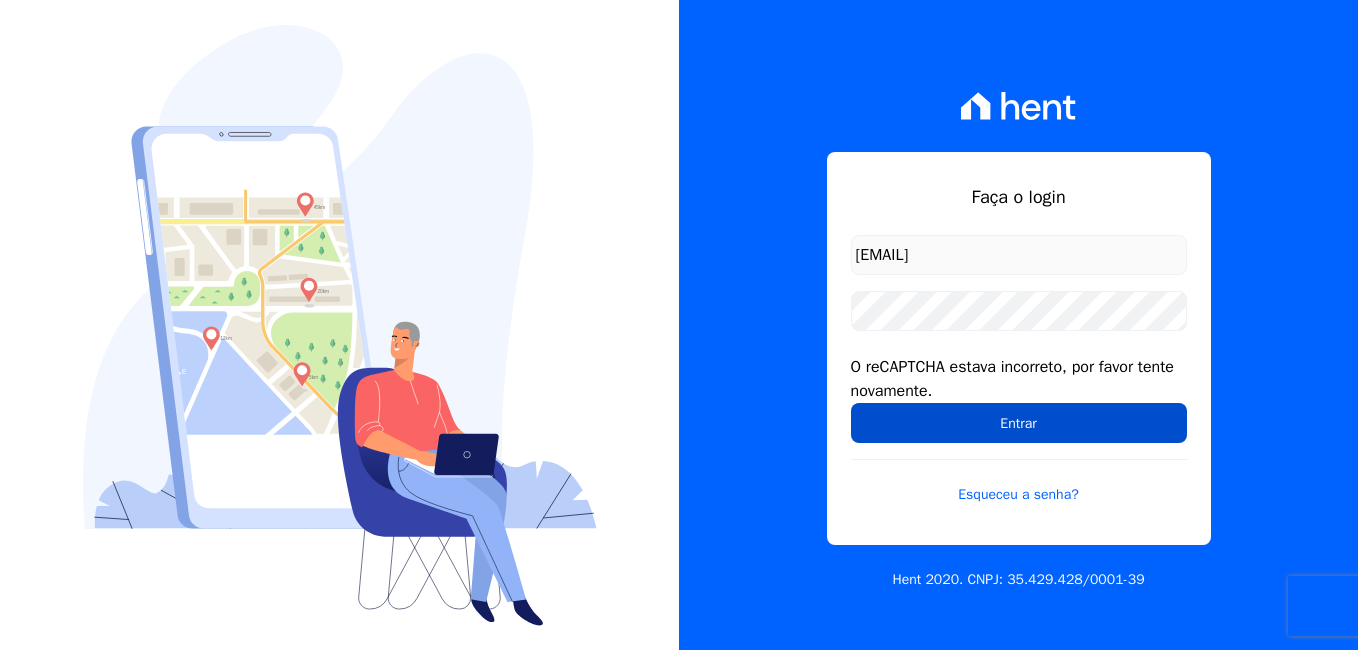 click on "Entrar" at bounding box center [1019, 423] 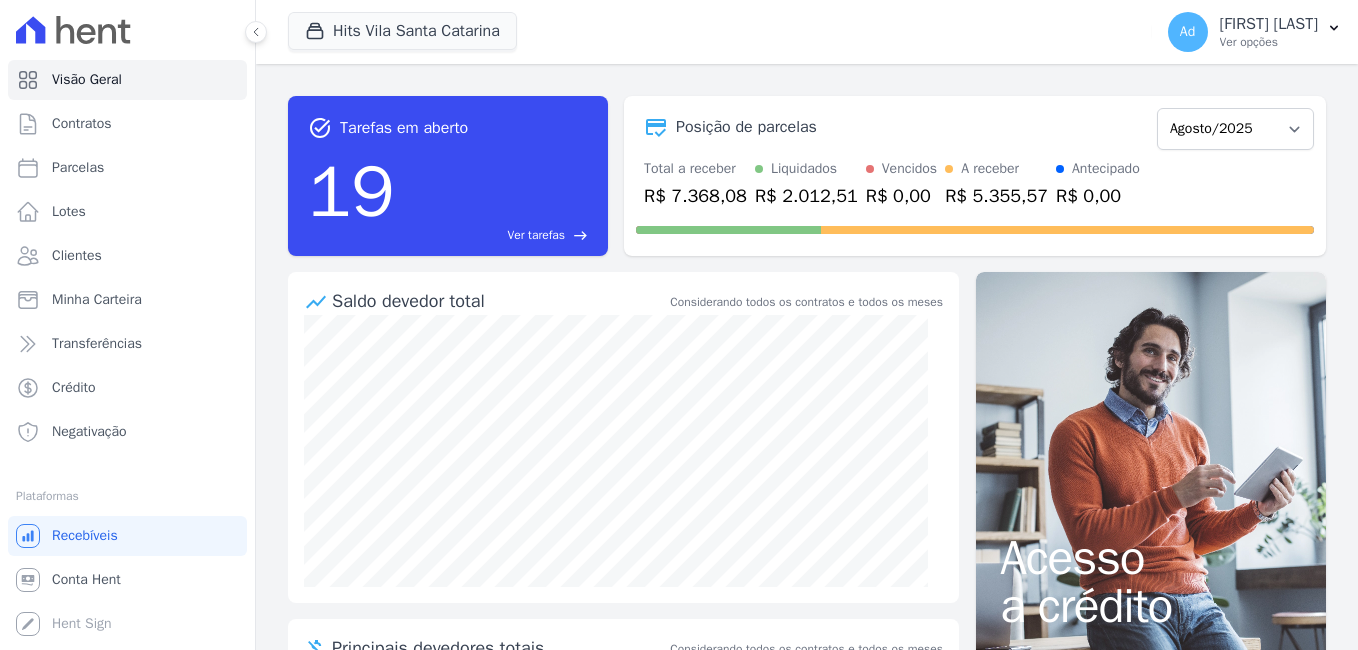 scroll, scrollTop: 0, scrollLeft: 0, axis: both 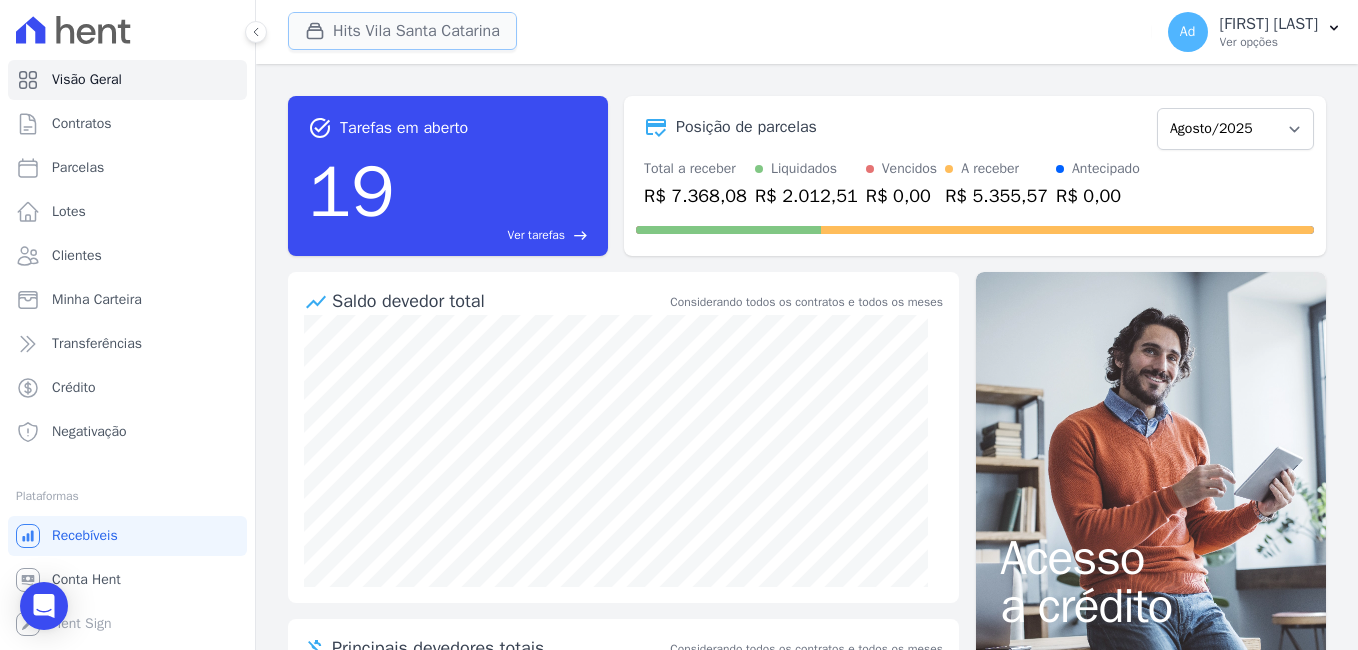 click on "Hits Vila Santa Catarina" at bounding box center [402, 31] 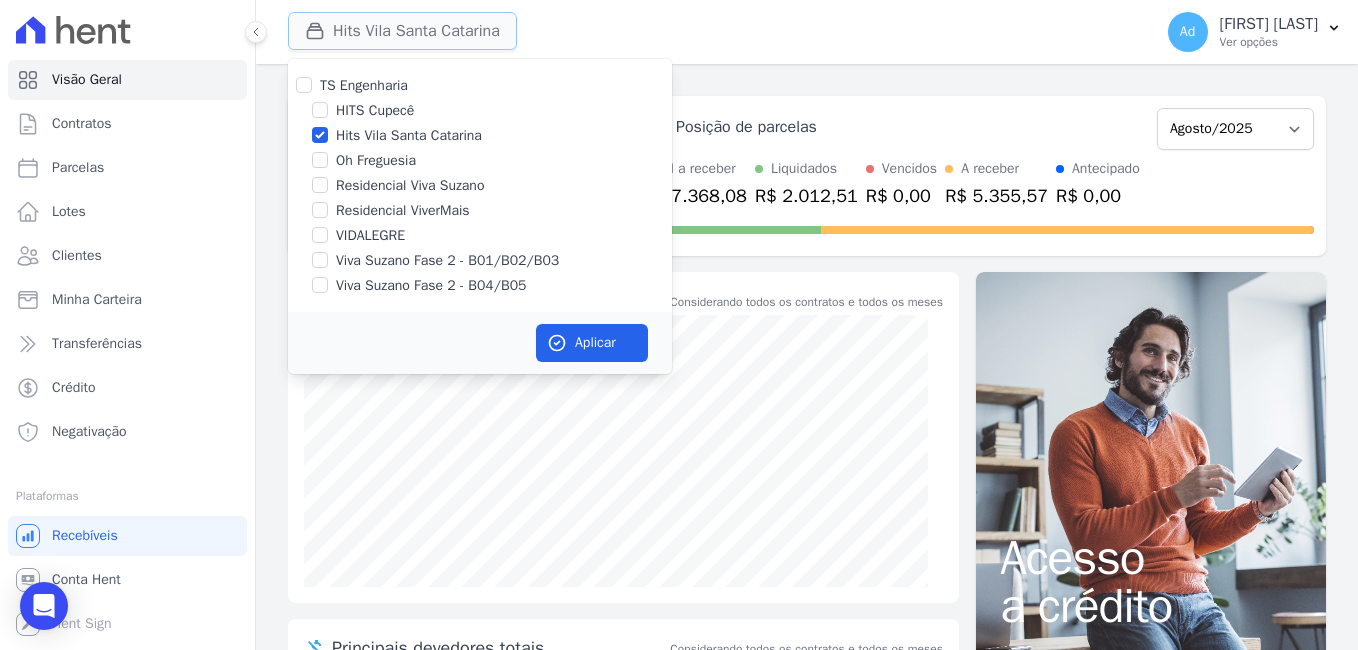 click on "Hits Vila Santa Catarina" at bounding box center (402, 31) 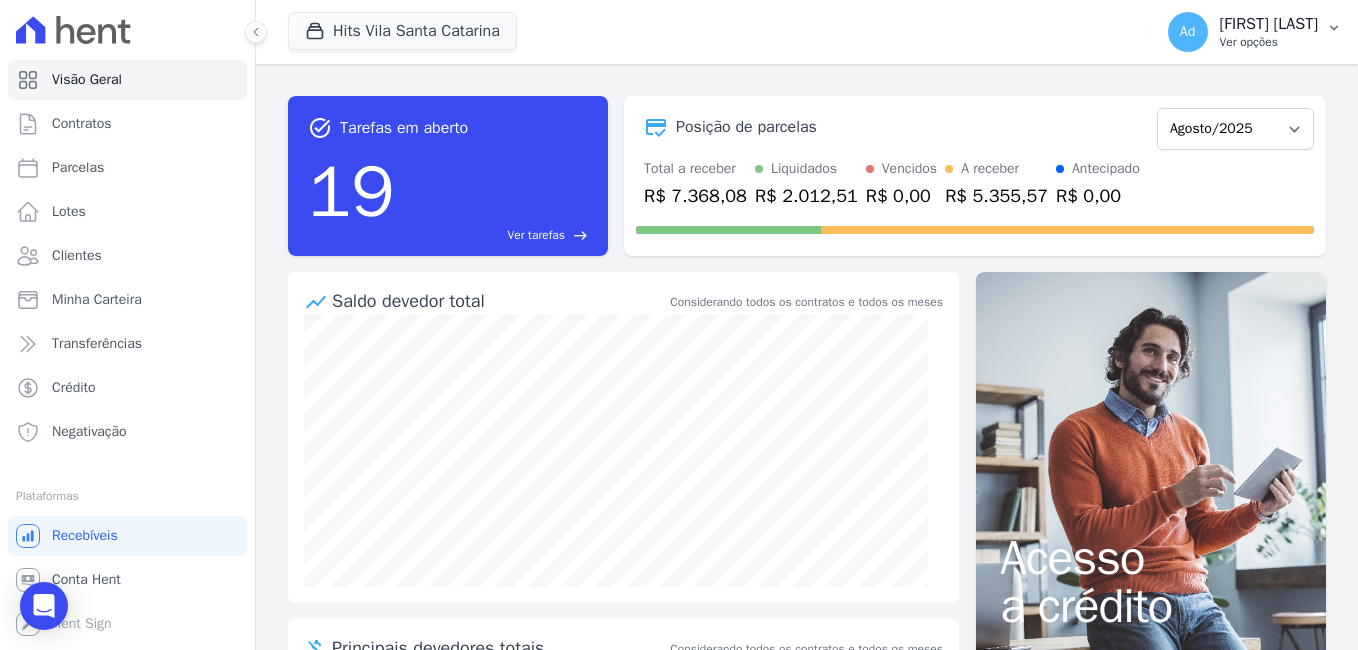click on "Ad
Andrea de Almeida Finelli
Ver opções" at bounding box center [1255, 32] 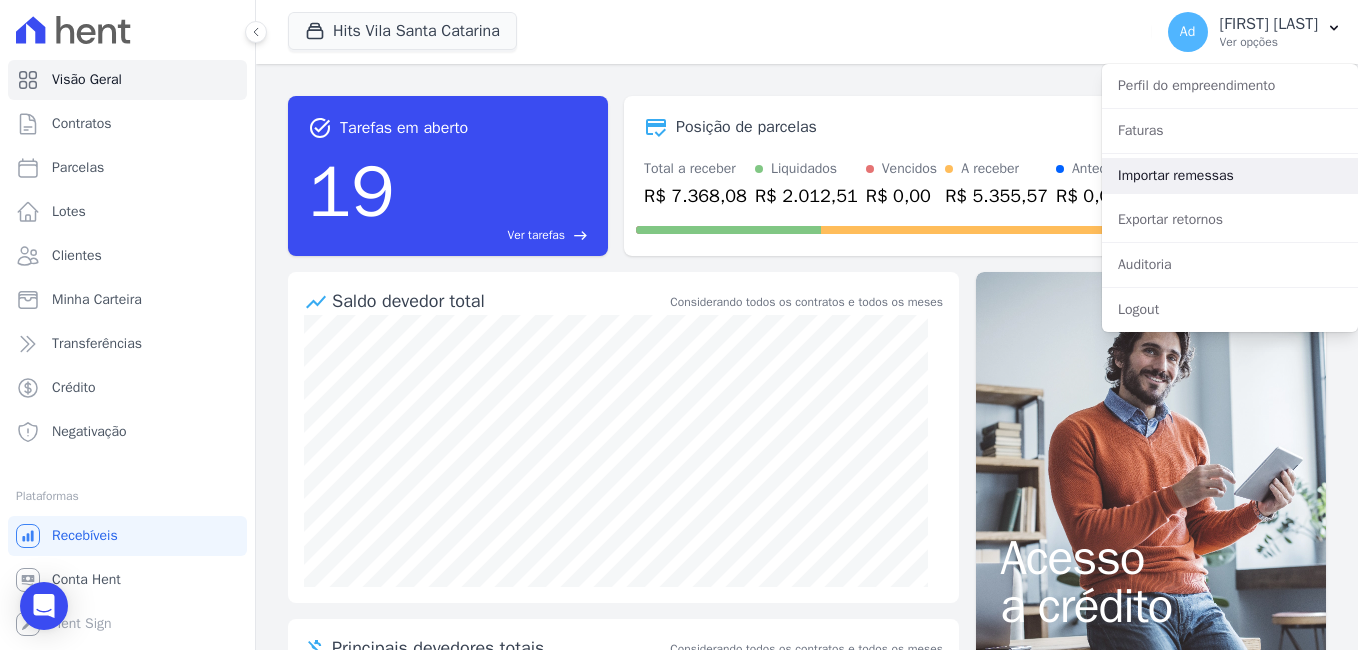 click on "Importar remessas" at bounding box center (1230, 176) 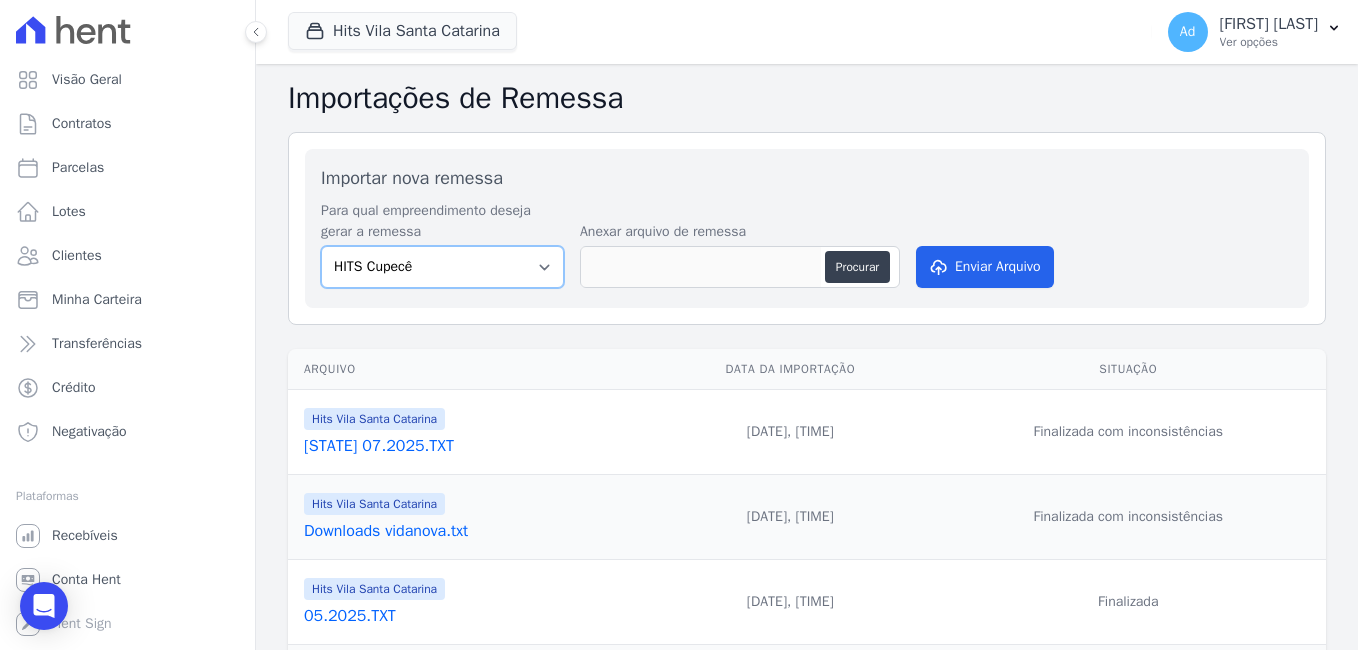 click on "HITS Cupecê
Hits Vila Santa Catarina
Oh Freguesia
Residencial Viva Suzano
Residencial ViverMais
VIDALEGRE
Viva Suzano Fase 2 - B01/B02/B03
Viva Suzano Fase 2 - B04/B05" at bounding box center [442, 267] 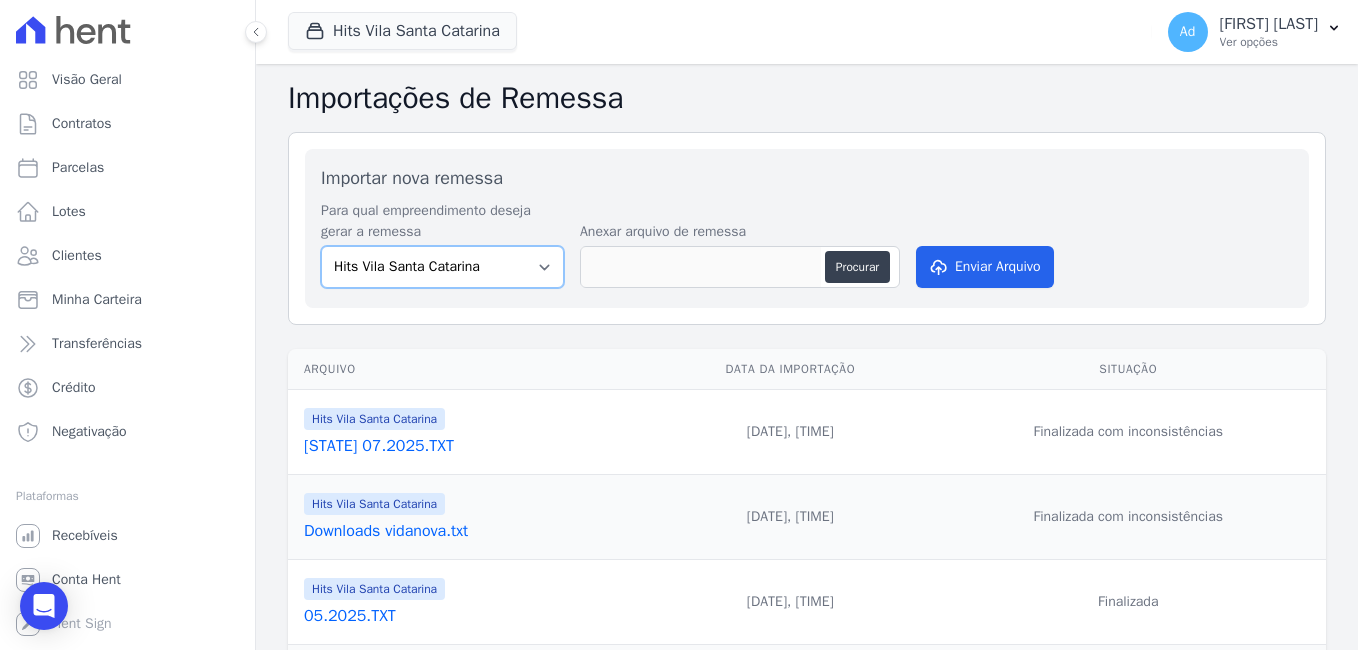 click on "HITS Cupecê
Hits Vila Santa Catarina
Oh Freguesia
Residencial Viva Suzano
Residencial ViverMais
VIDALEGRE
Viva Suzano Fase 2 - B01/B02/B03
Viva Suzano Fase 2 - B04/B05" at bounding box center [442, 267] 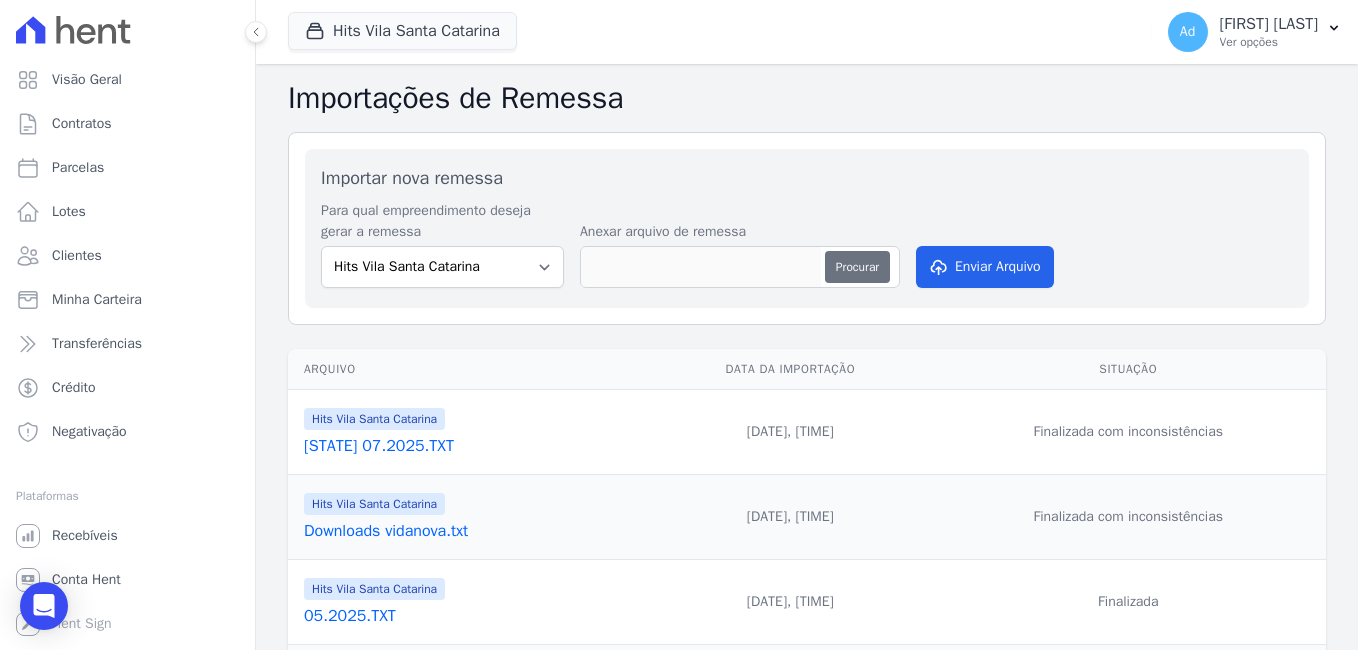 click on "Procurar" at bounding box center (857, 267) 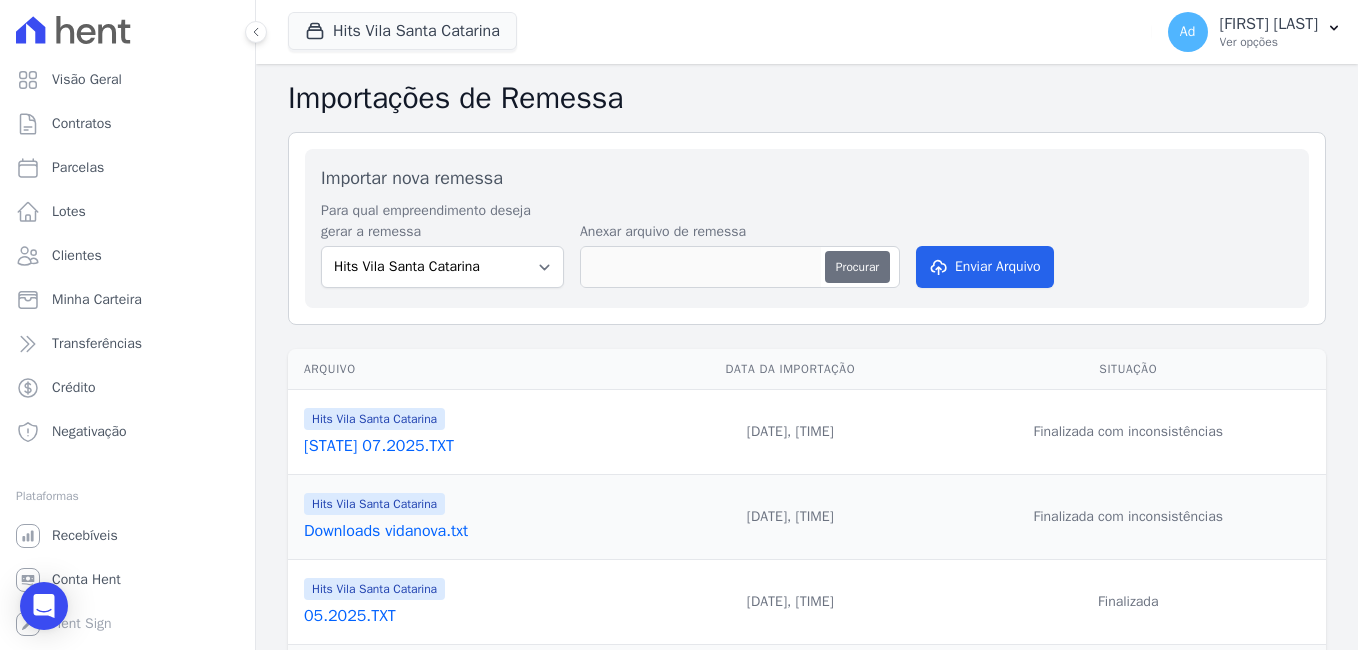 type on "REMESSA.TXT" 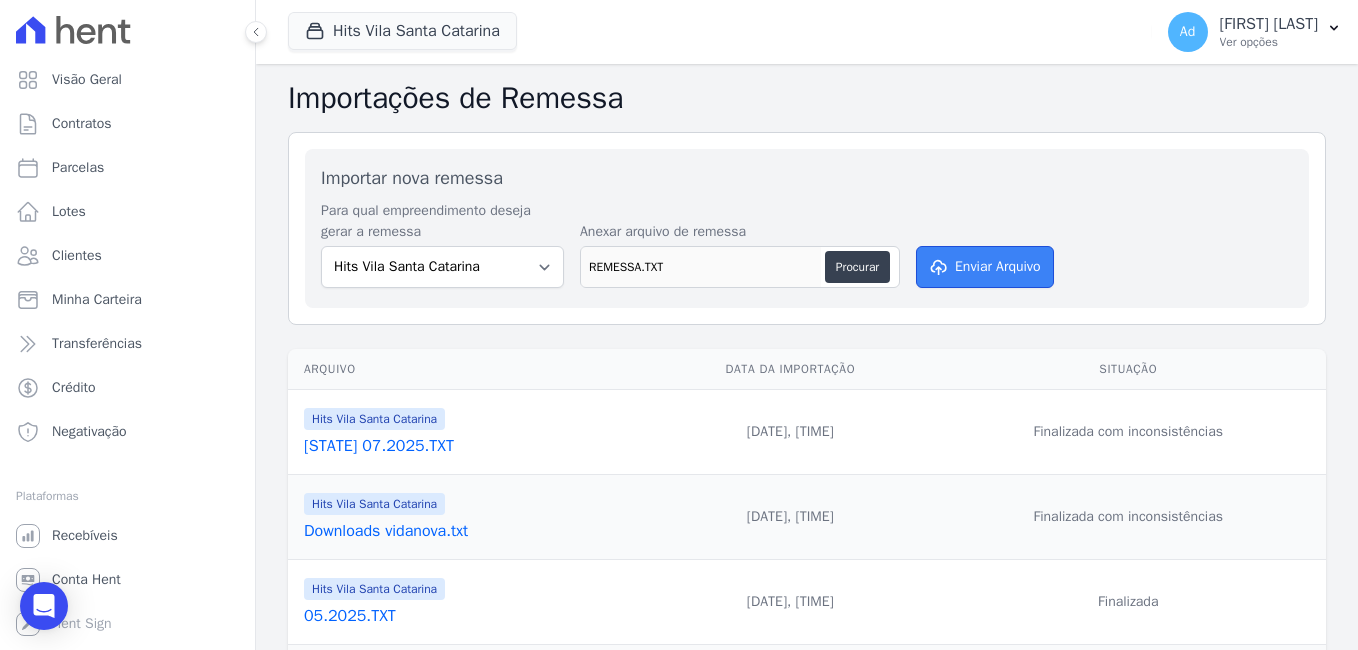 click on "Enviar Arquivo" at bounding box center (985, 267) 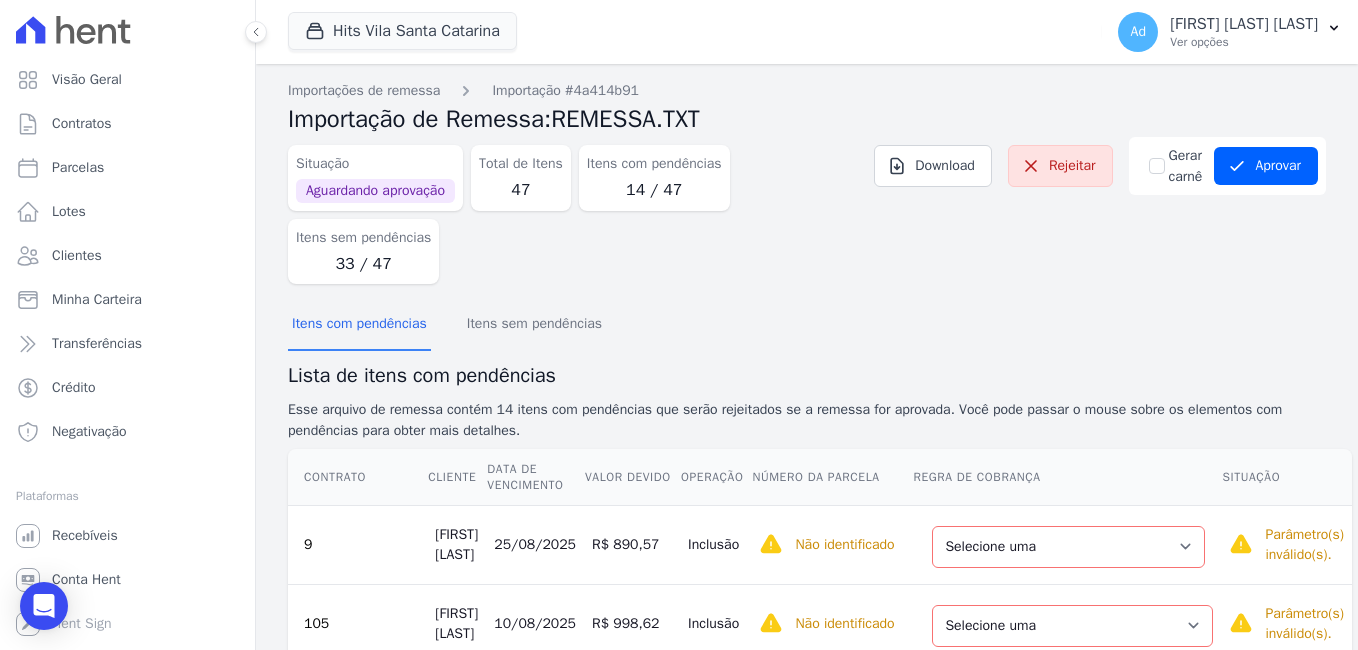 scroll, scrollTop: 0, scrollLeft: 0, axis: both 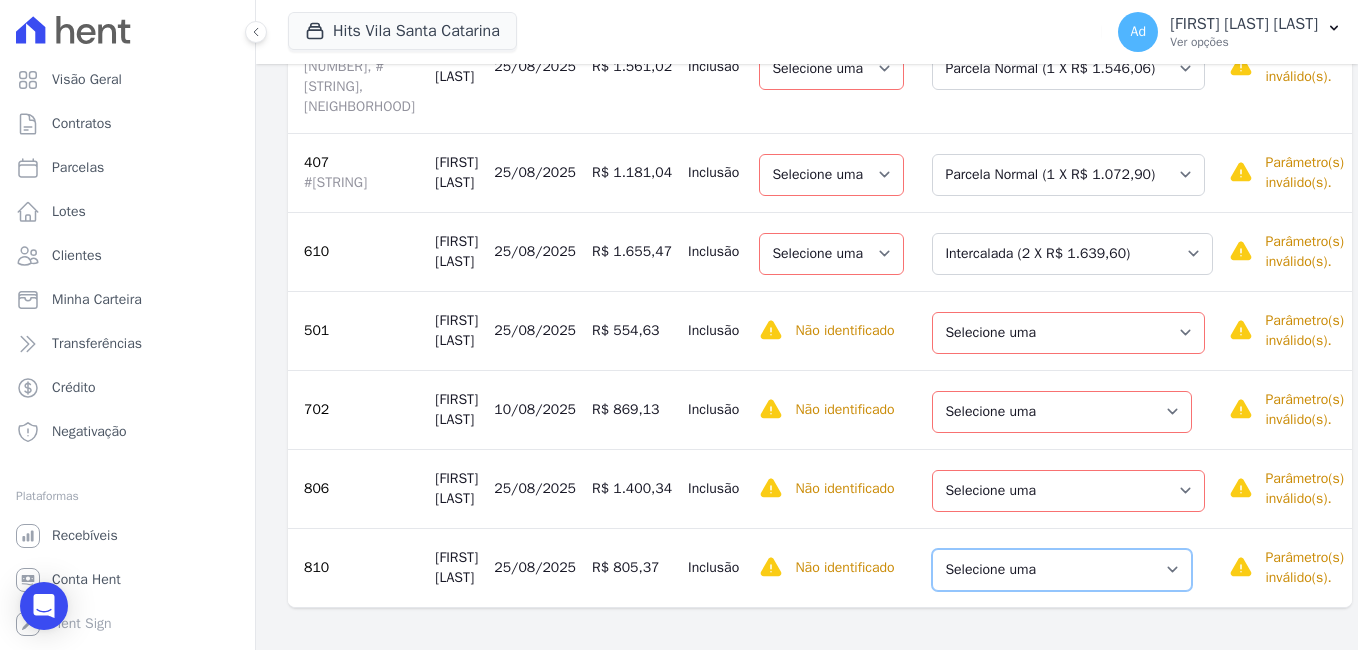 click on "Selecione uma
Nova Parcela Avulsa
Parcela Avulsa Existente
Parcela Normal (60 X R$ 559,51)
Intercalada (3 X R$ 2.900,00)" at bounding box center (1062, 570) 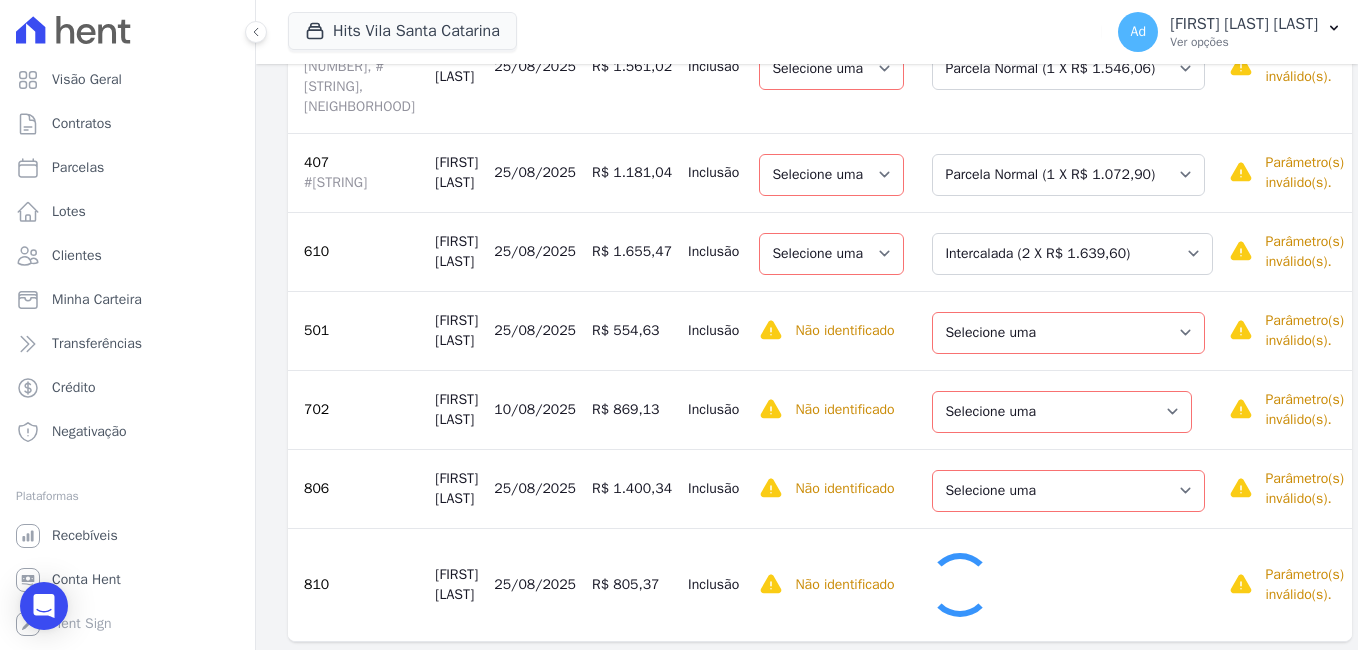 scroll, scrollTop: 1075, scrollLeft: 0, axis: vertical 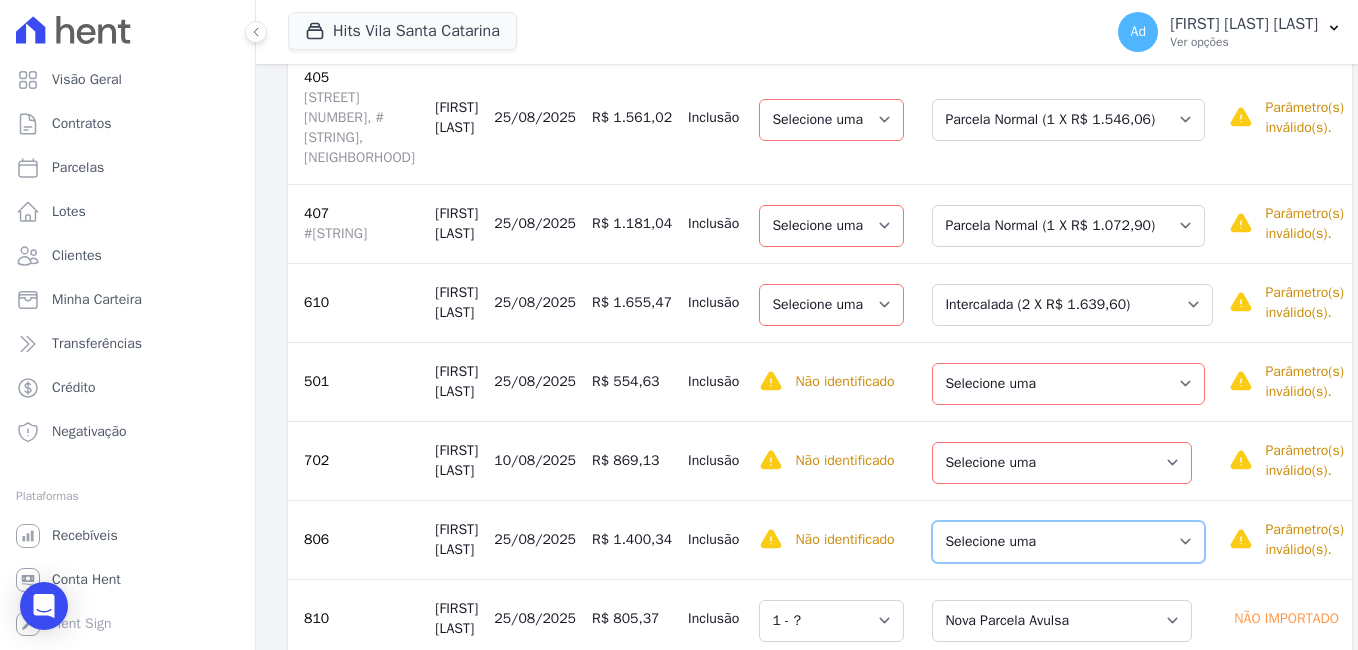click on "Selecione uma
Nova Parcela Avulsa
Parcela Avulsa Existente
Parcela Normal (33 X R$ 1.284,00)
Parcela Normal (4 X R$ 1.707,87)" at bounding box center [1068, 542] 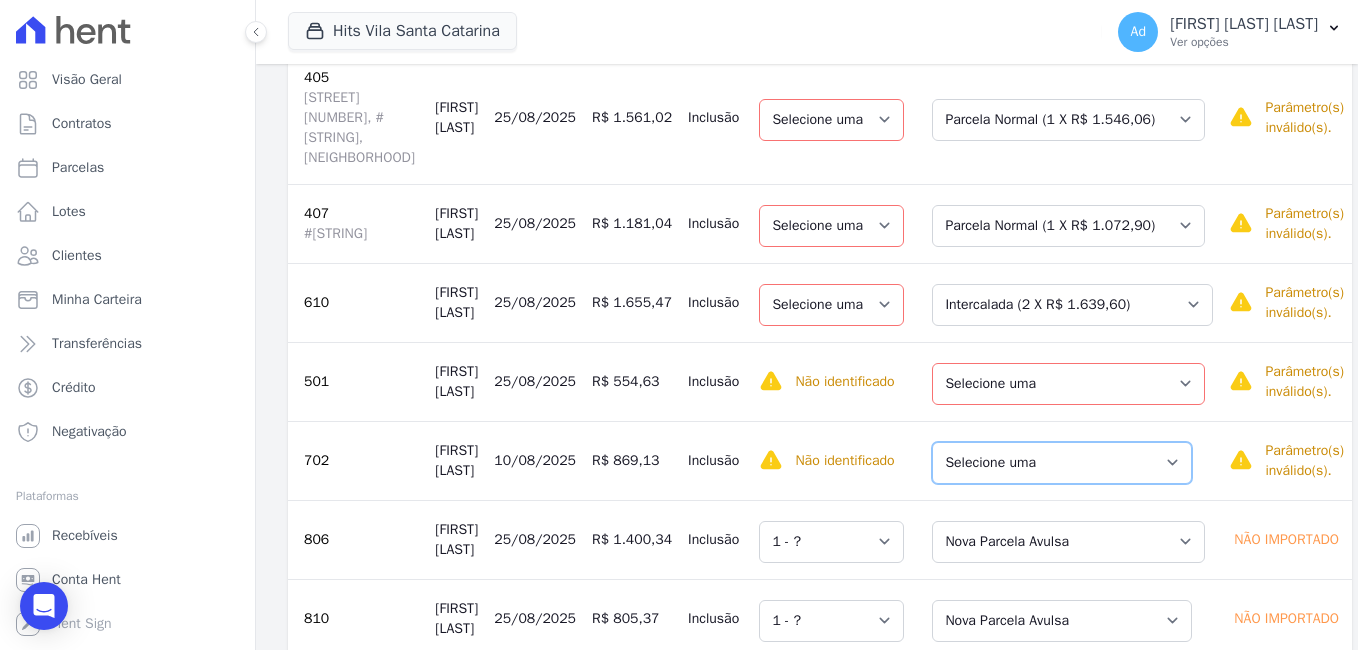 click on "Selecione uma
Nova Parcela Avulsa
Parcela Avulsa Existente
Parcela Normal (60 X R$ 789,62)
Intercalada (5 X R$ 2.000,00)" at bounding box center [1062, 463] 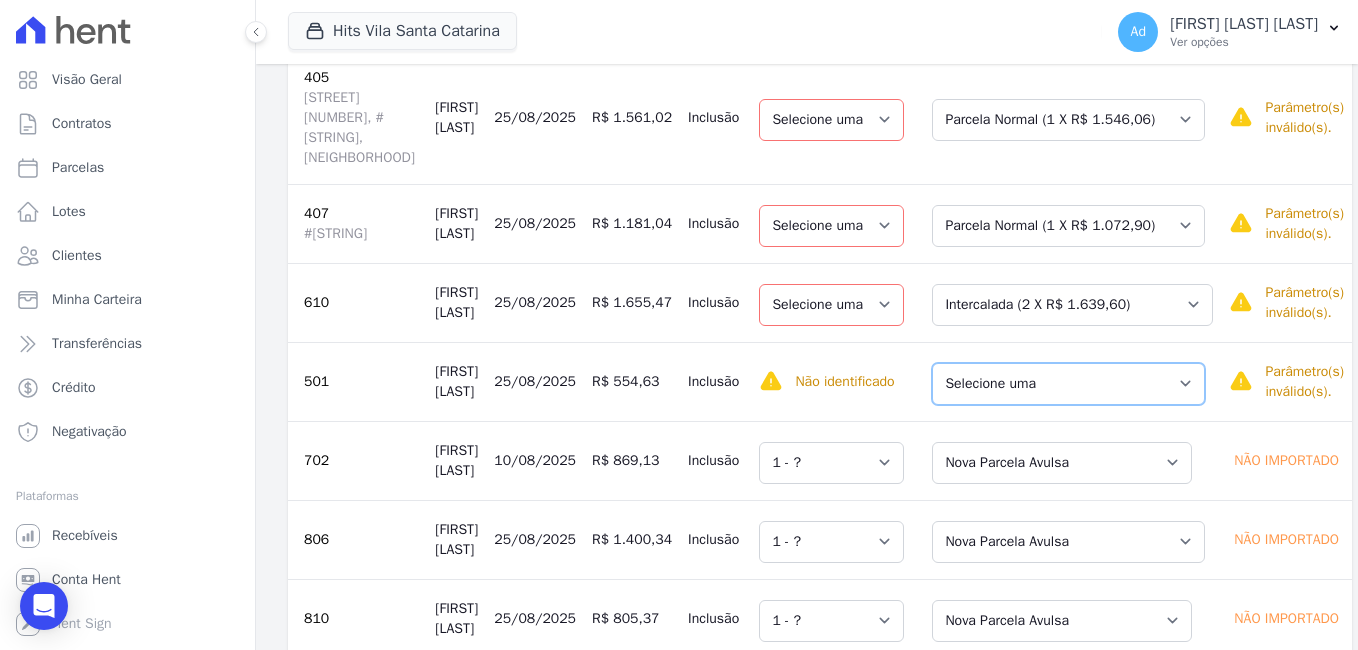 click on "Selecione uma
Nova Parcela Avulsa
Parcela Avulsa Existente
Intercalada (5 X R$ 1.657,80)
Parcela Normal (60 X R$ 1.072,92)
Intercalada (5 X R$ 1.548,39)" at bounding box center [1068, 384] 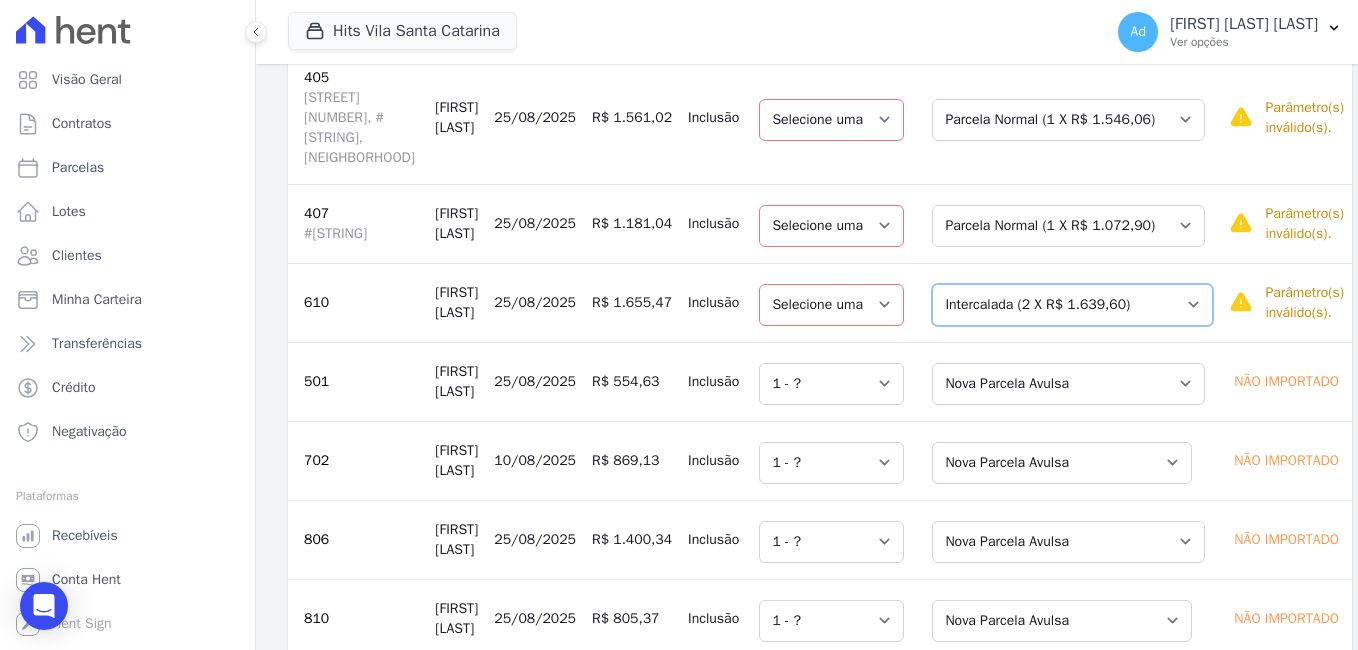 click on "Selecione uma
Nova Parcela Avulsa
Parcela Avulsa Existente
Intercalada (2 X R$ 1.639,60)
Intercalada (2 X R$ 1.269,25)
Parcela Normal (54 X R$ 13.086,53)" at bounding box center [1072, 305] 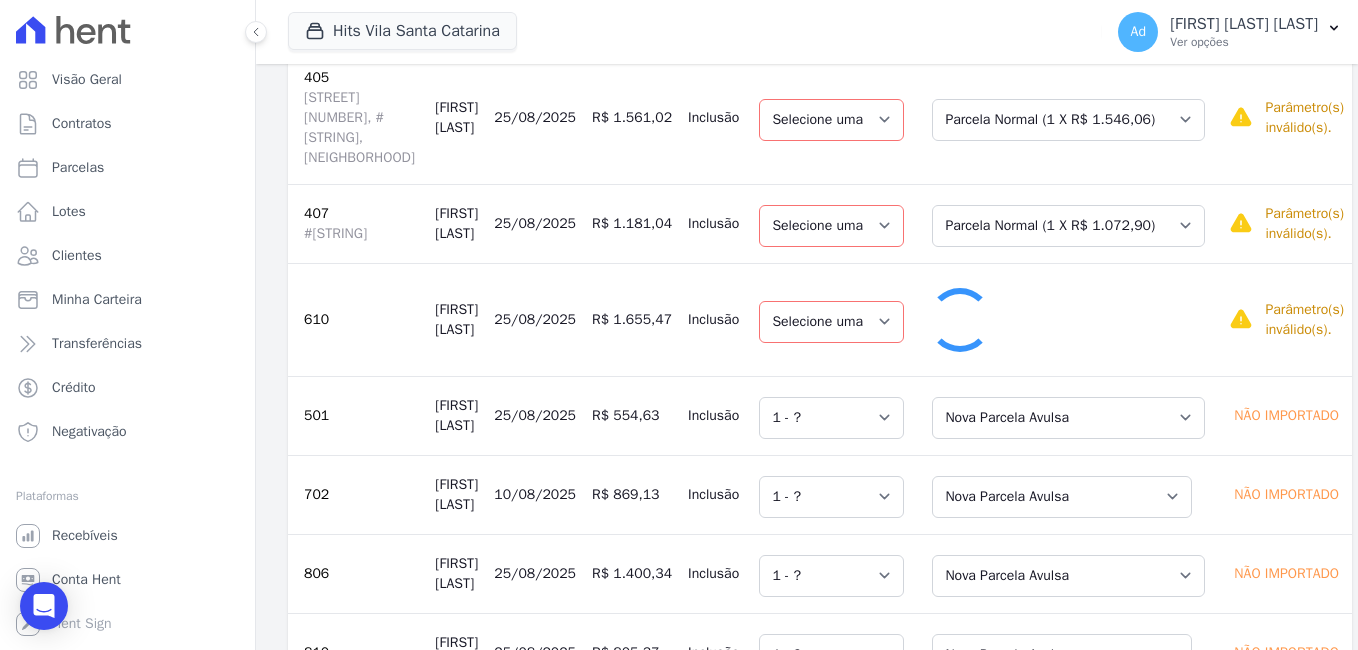 select on "1" 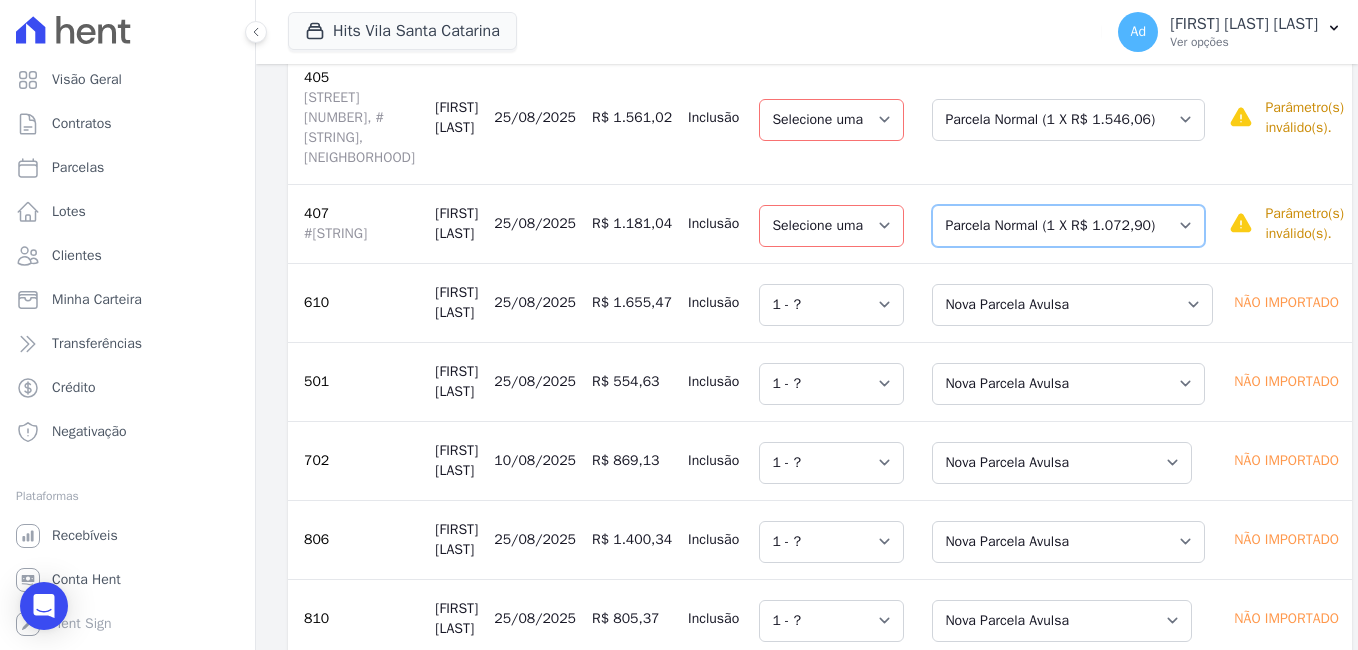 click on "Selecione uma
Nova Parcela Avulsa
Parcela Avulsa Existente
Parcela Normal (1 X R$ 1.072,90)
Intercalada (5 X R$ 1.664,16)
Parcela Normal (55 X R$ 1.114,17)
Intercalada (5 X R$ 2.649,80)" at bounding box center [1068, 226] 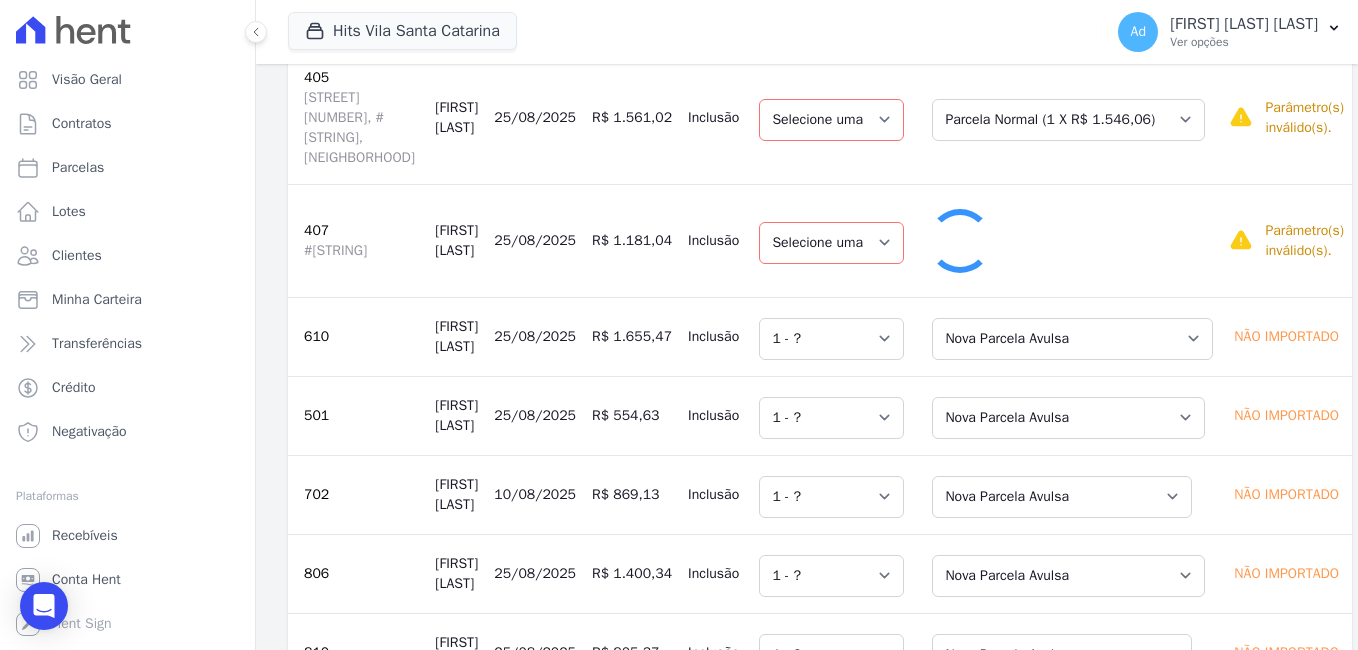 select on "1" 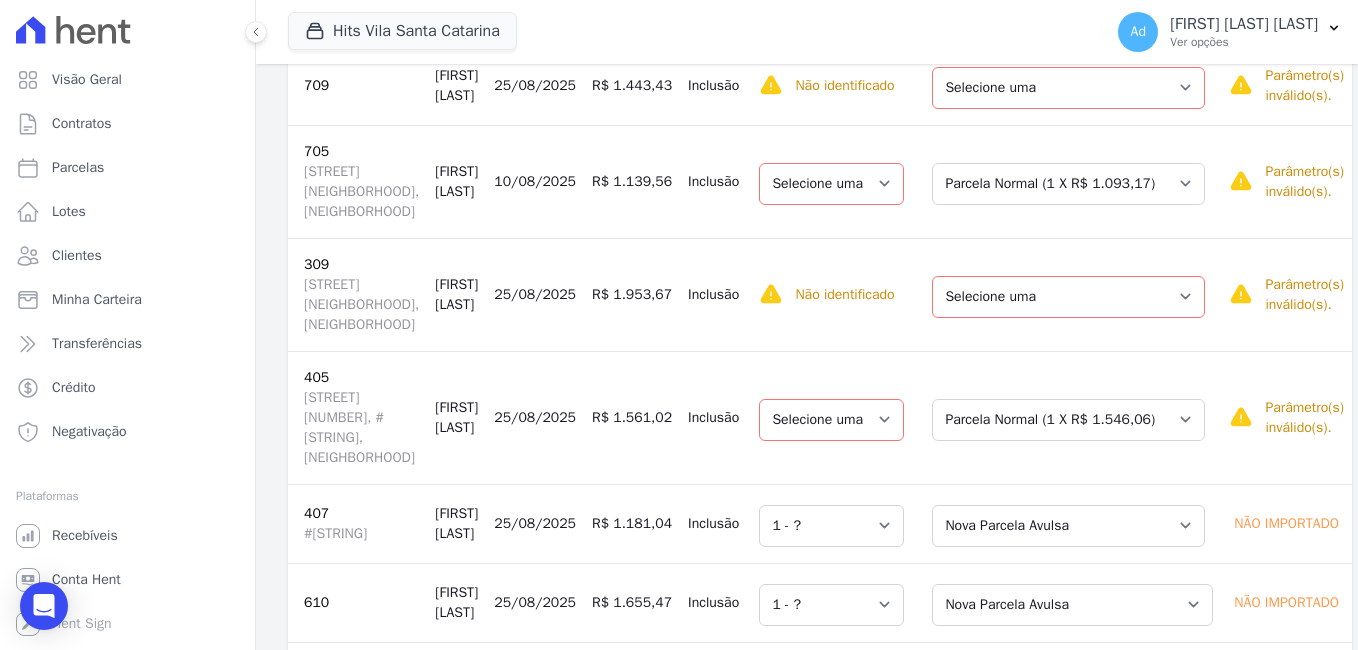 scroll, scrollTop: 675, scrollLeft: 0, axis: vertical 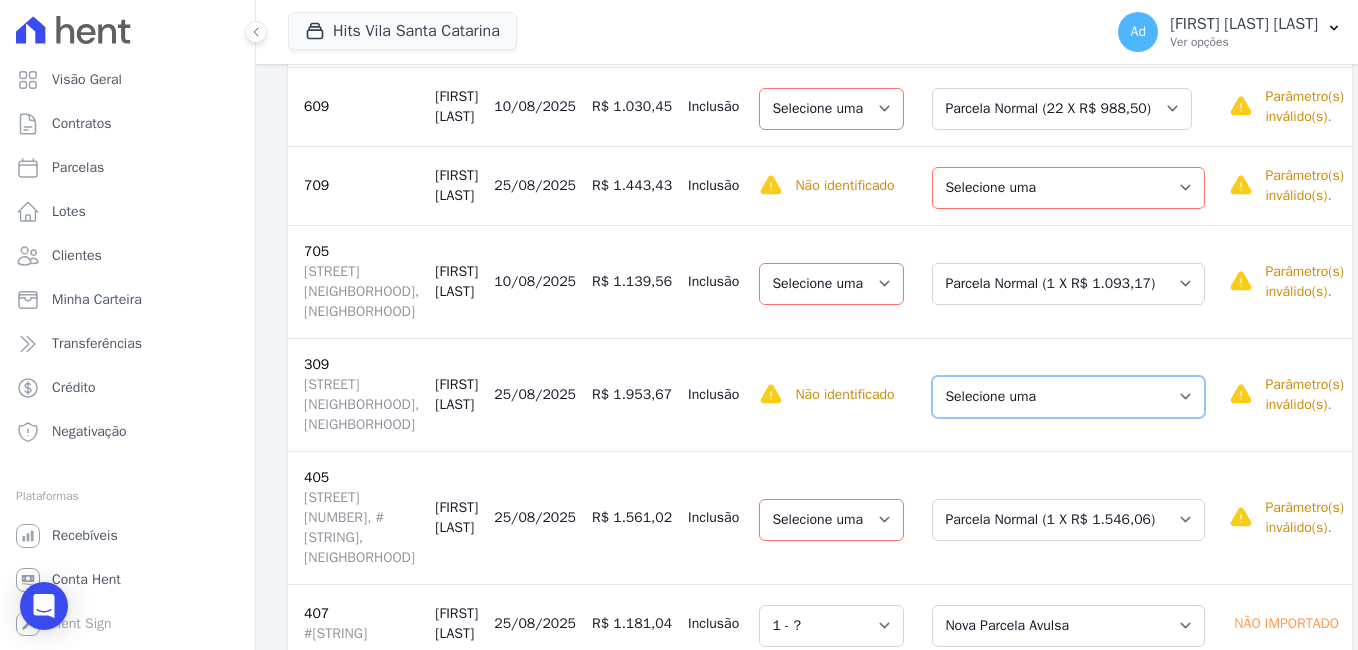 click on "Selecione uma
Nova Parcela Avulsa
Parcela Avulsa Existente
Intercalada (5 X R$ 3.504,90)
Parcela Normal (58 X R$ 1.349,11)" at bounding box center [1068, 397] 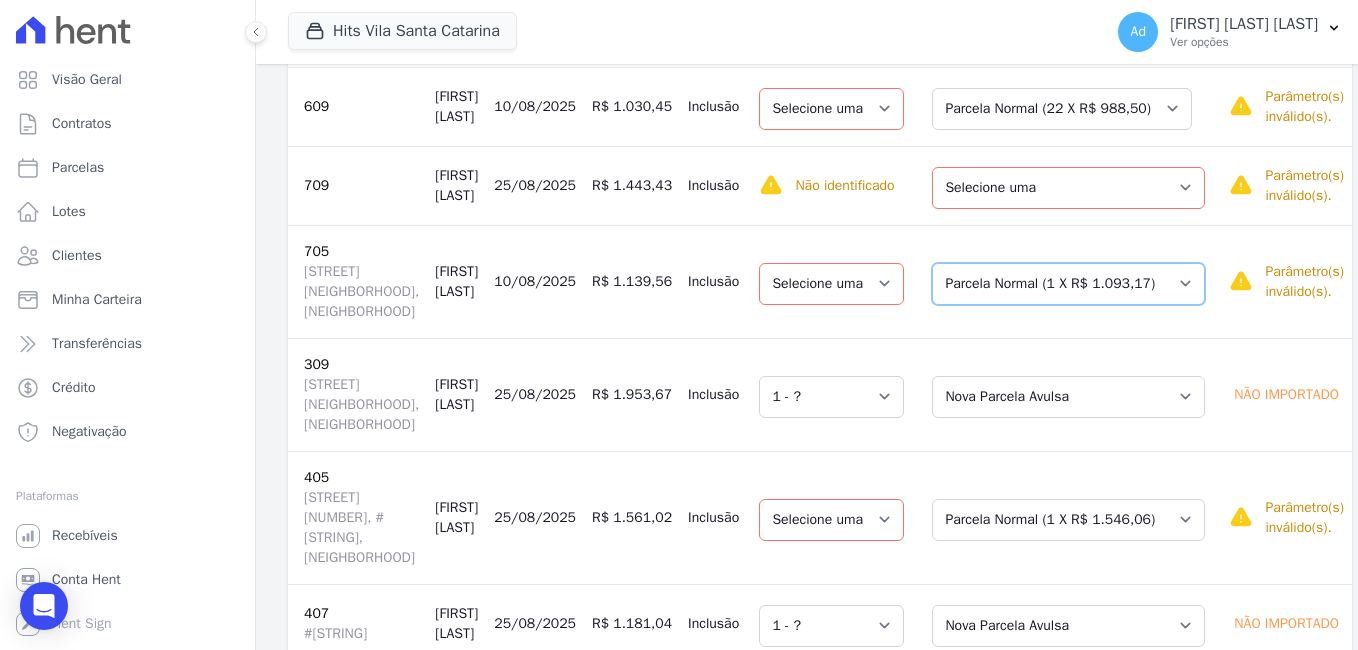 click on "Selecione uma
Nova Parcela Avulsa
Parcela Avulsa Existente
Intercalada (3 X R$ 6.506,98)
Parcela Normal (15 X R$ 1.900,58)
Parcela Normal (1 X R$ 1.093,17)
Parcela Normal (19 X R$ 1.088,83)" at bounding box center (1068, 284) 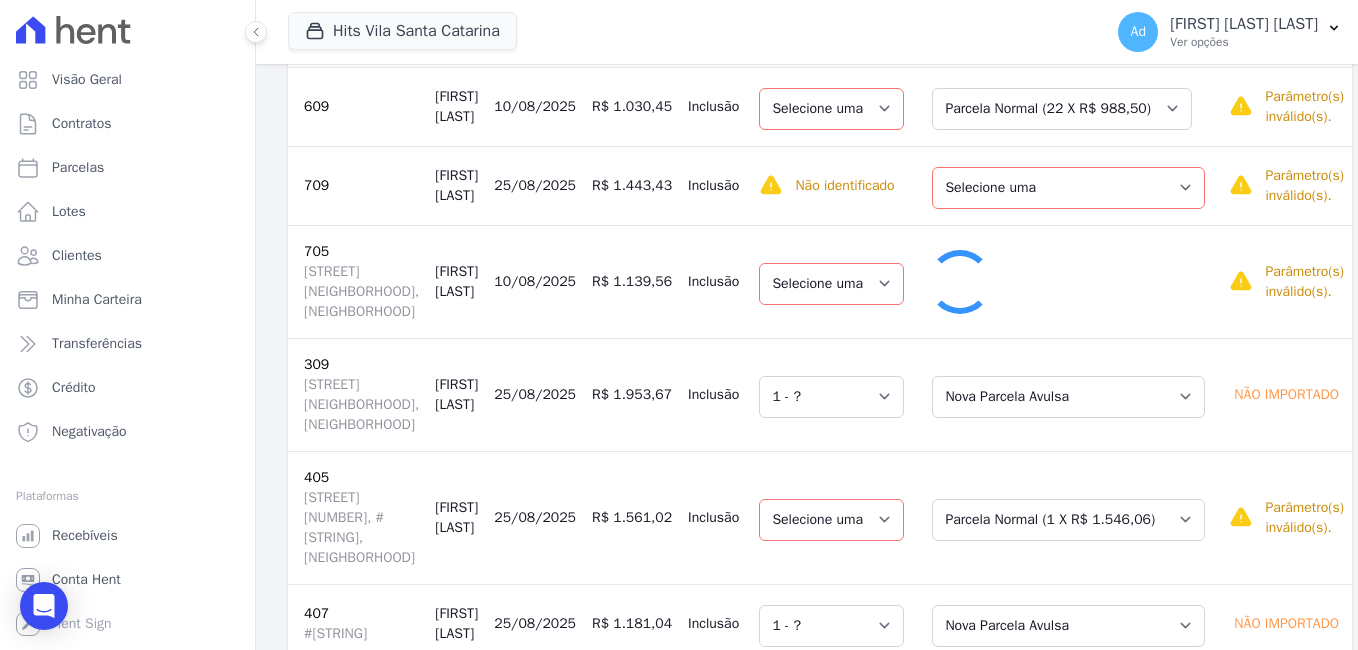 select on "1" 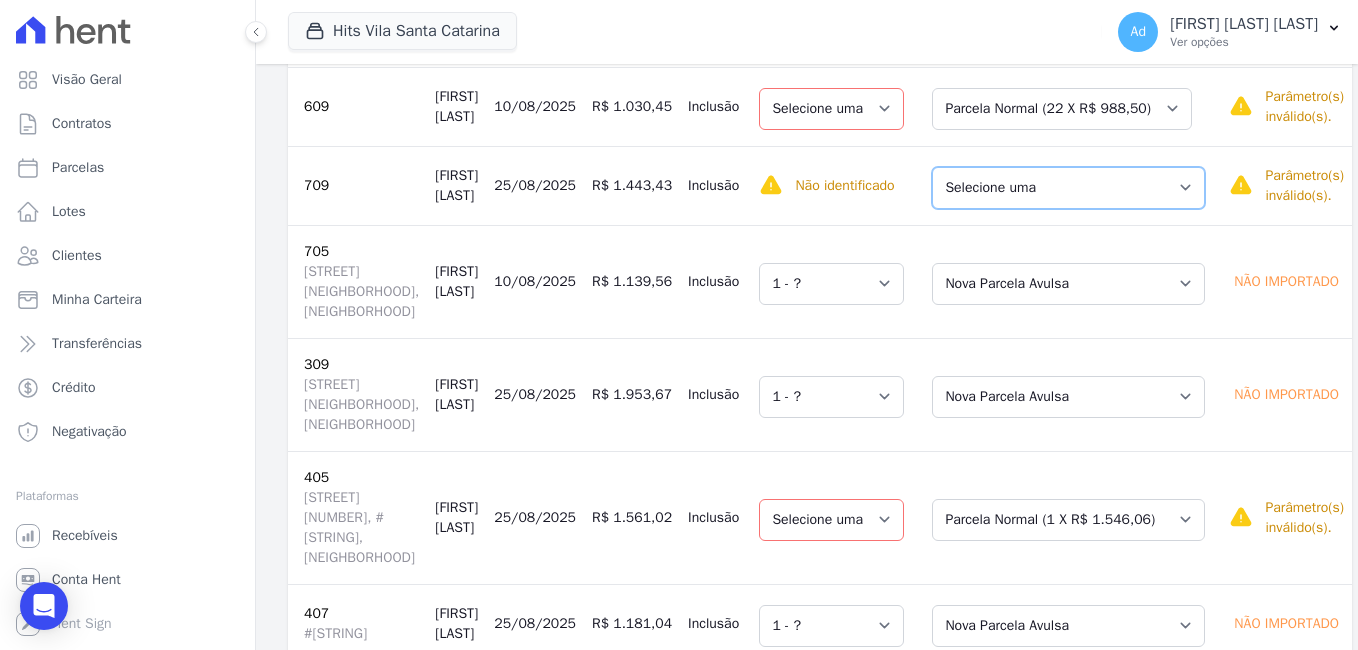 click on "Selecione uma
Nova Parcela Avulsa
Parcela Avulsa Existente
Parcela Normal (31 X R$ 2.026,00)" at bounding box center [1068, 188] 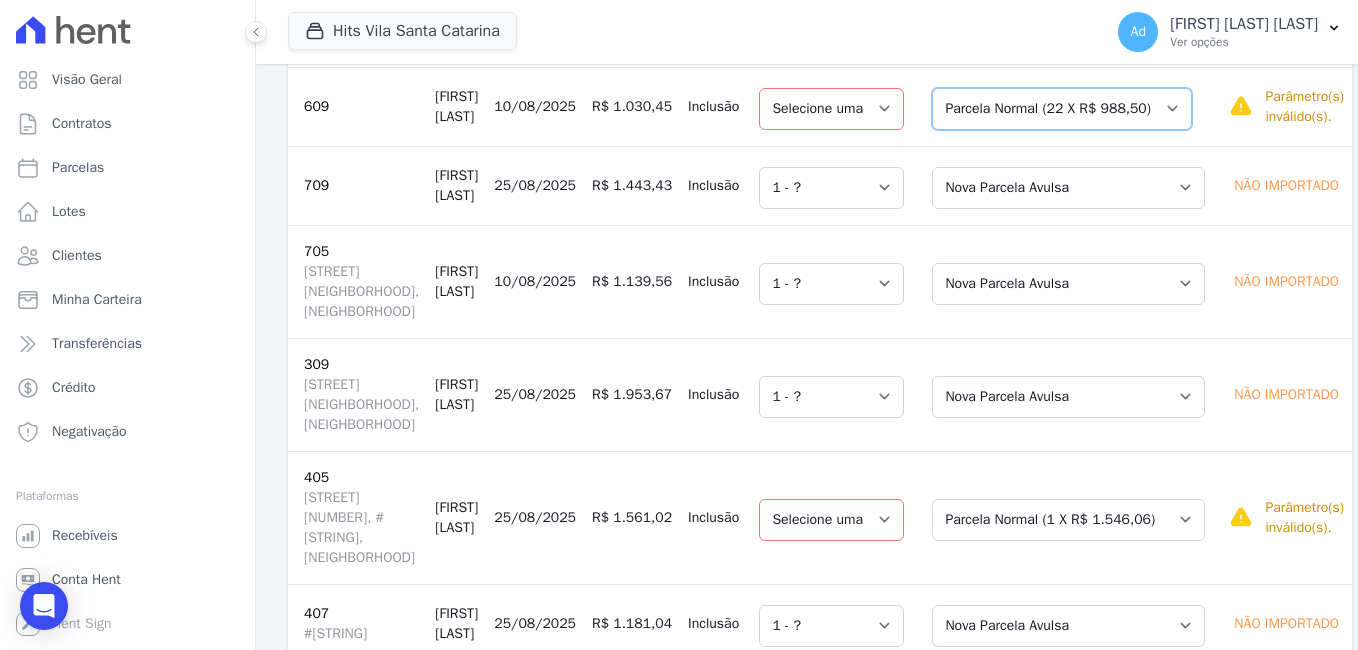 click on "Selecione uma
Nova Parcela Avulsa
Parcela Avulsa Existente
Parcela Normal (22 X R$ 988,50)" at bounding box center (1062, 109) 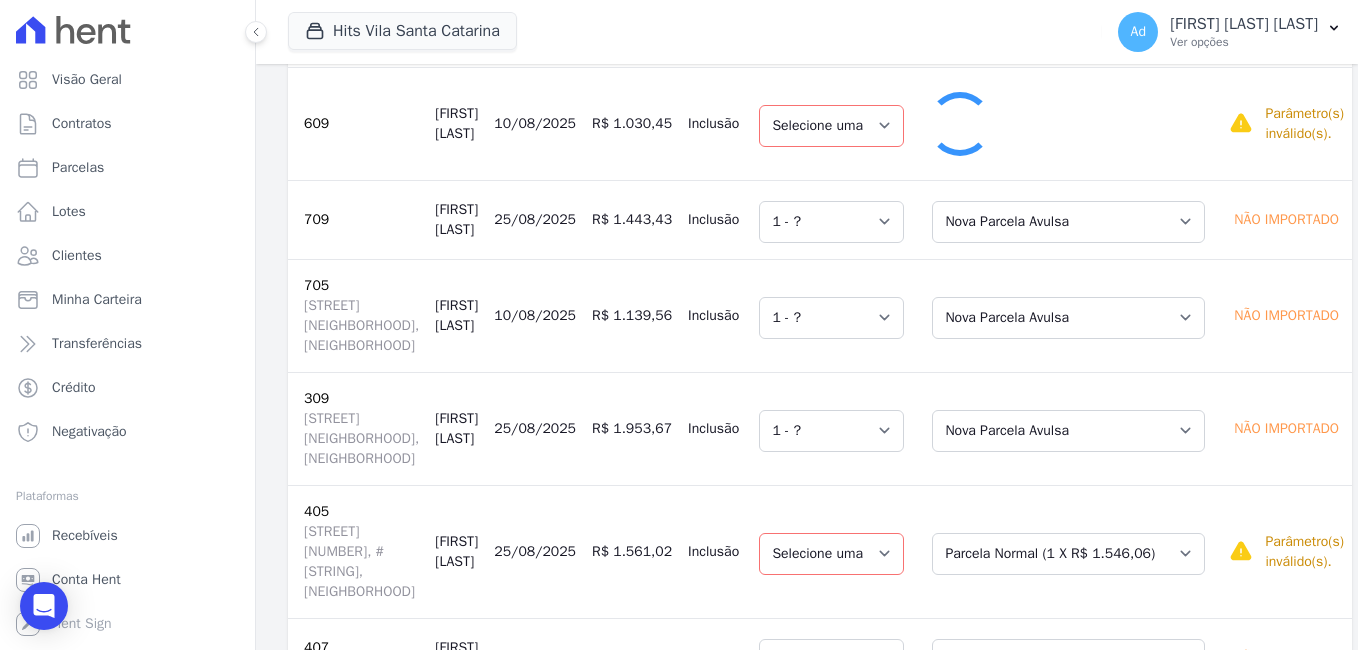 select on "1" 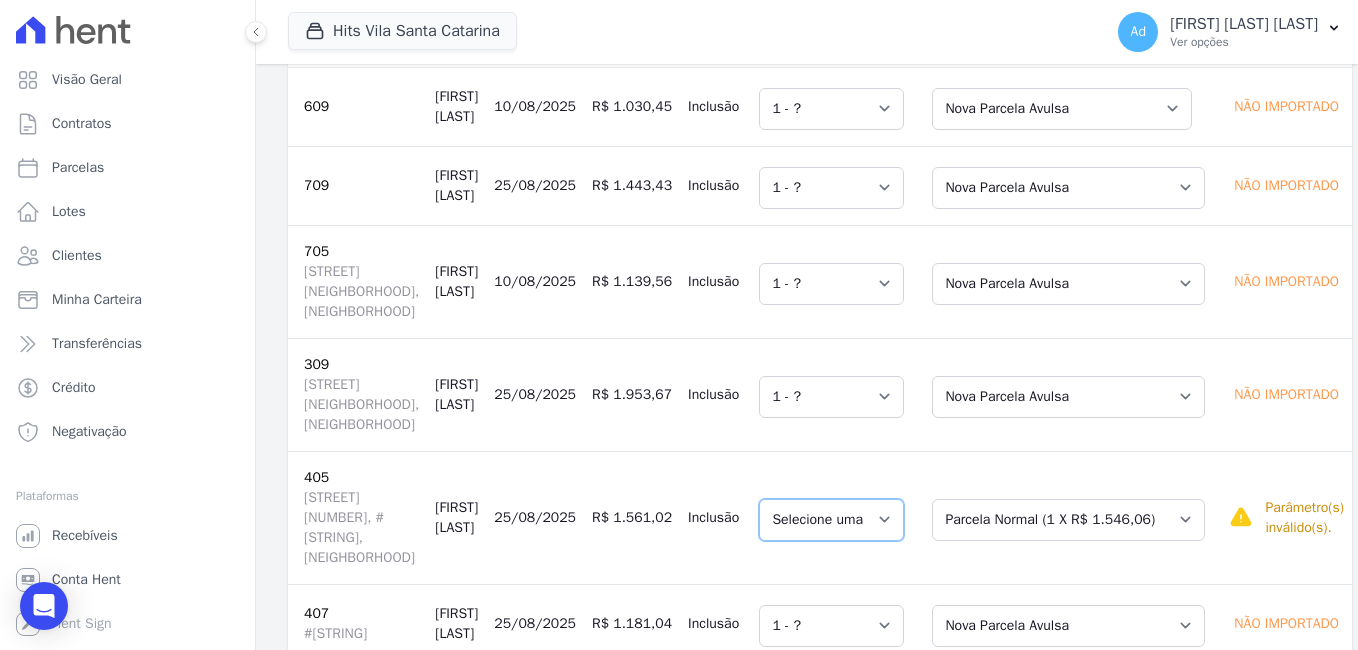 click on "Selecione uma" at bounding box center [831, 520] 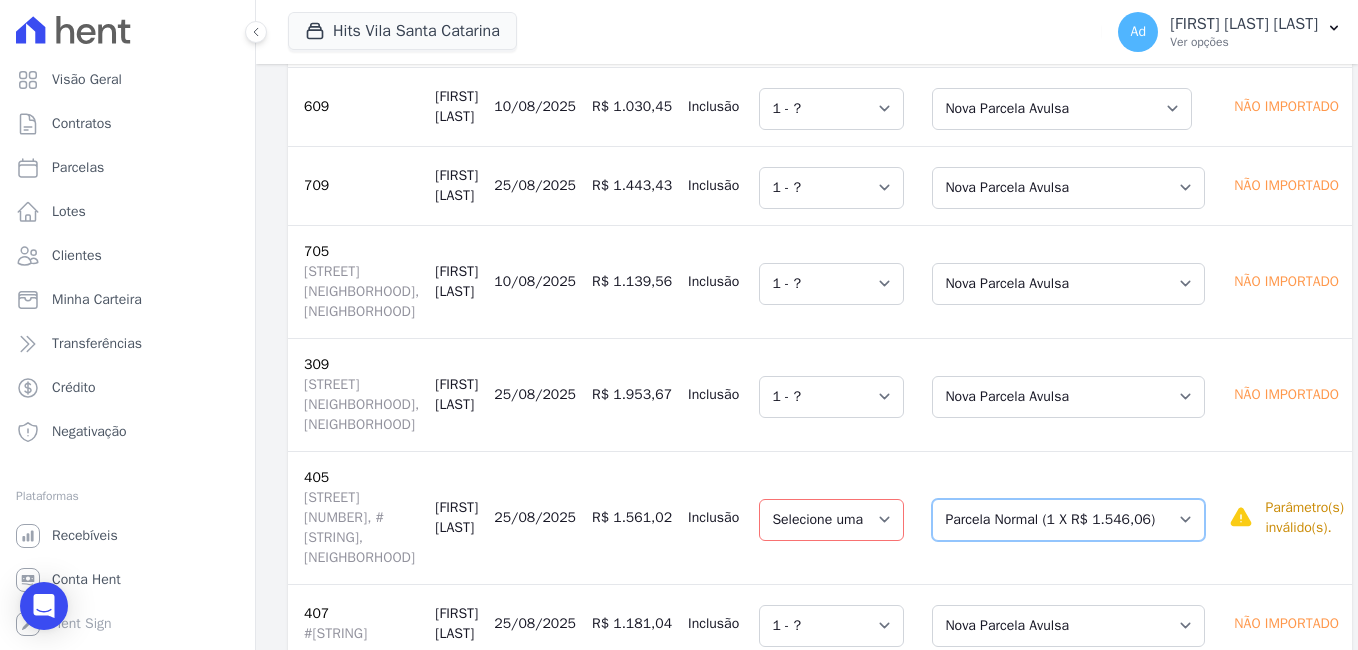 click on "Selecione uma
Nova Parcela Avulsa
Parcela Avulsa Existente
Parcela Normal (1 X R$ 1.546,06)
Parcela Normal (60 X R$ 1.536,12)
Parcela Normal (5 X R$ 3.328,33)" at bounding box center (1068, 520) 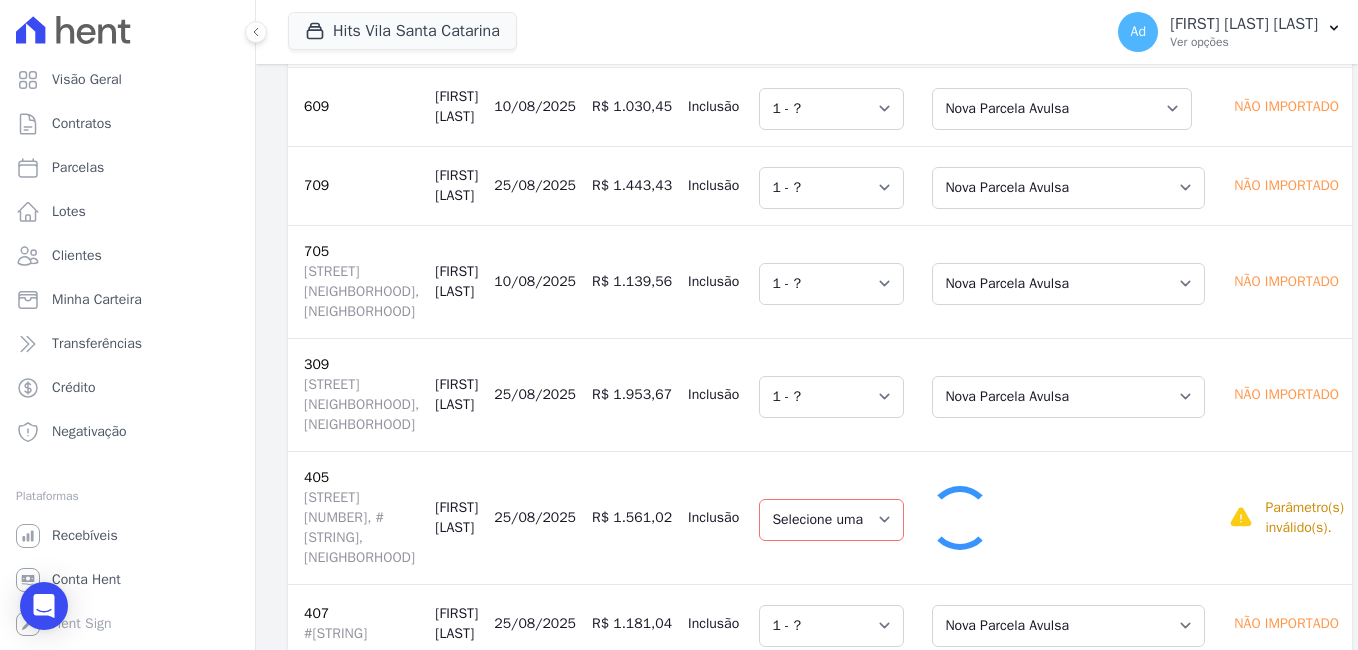 select on "1" 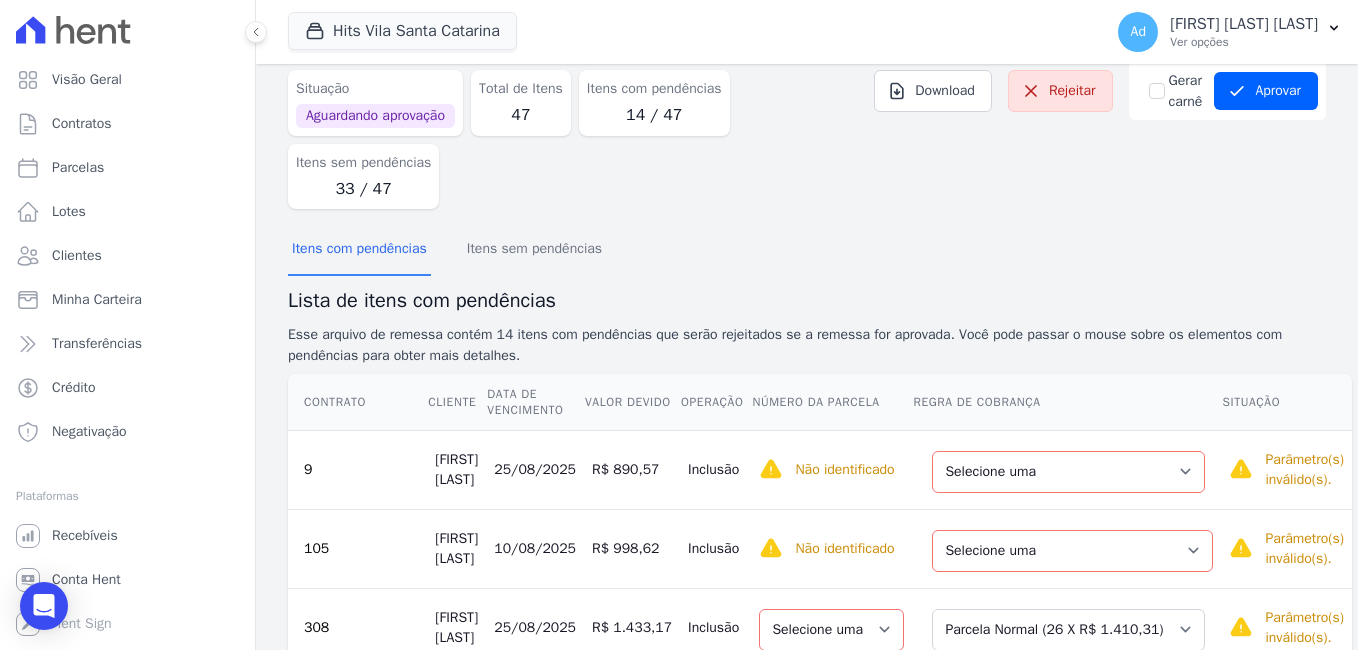 scroll, scrollTop: 175, scrollLeft: 0, axis: vertical 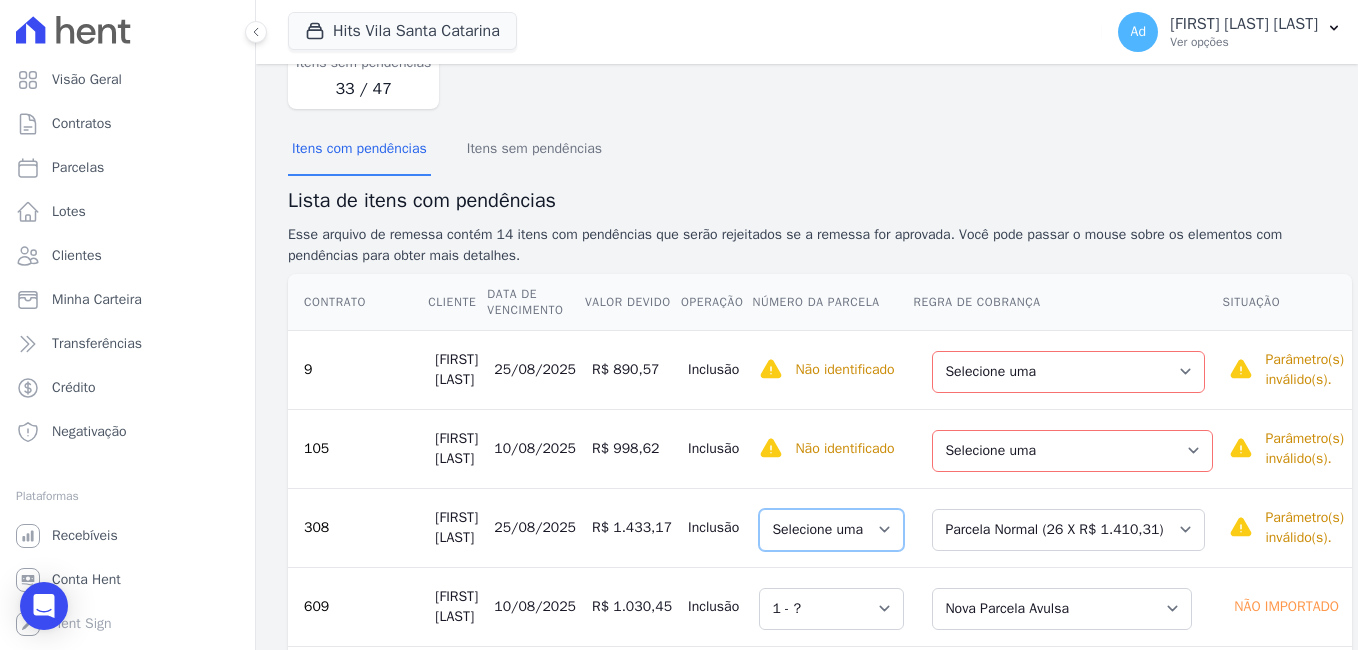 click on "Selecione uma" at bounding box center [831, 530] 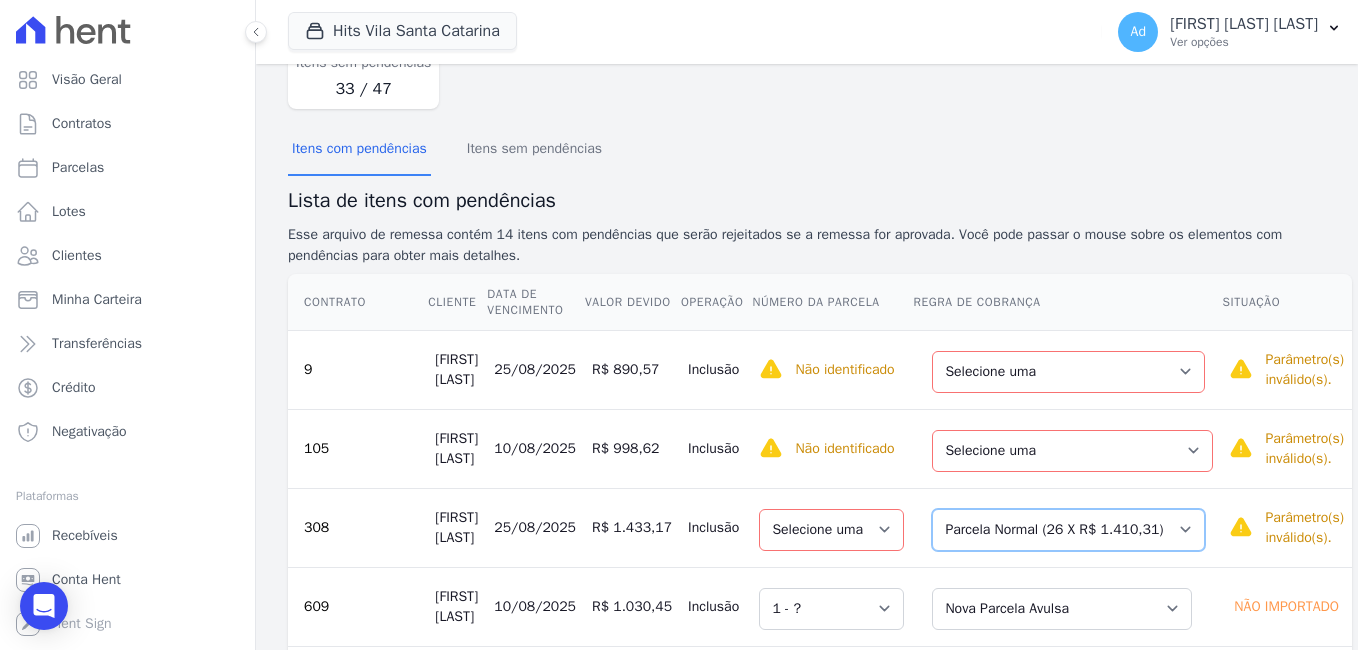 click on "Selecione uma
Nova Parcela Avulsa
Parcela Avulsa Existente
Parcela Normal (26 X R$ 1.410,31)" at bounding box center (1068, 530) 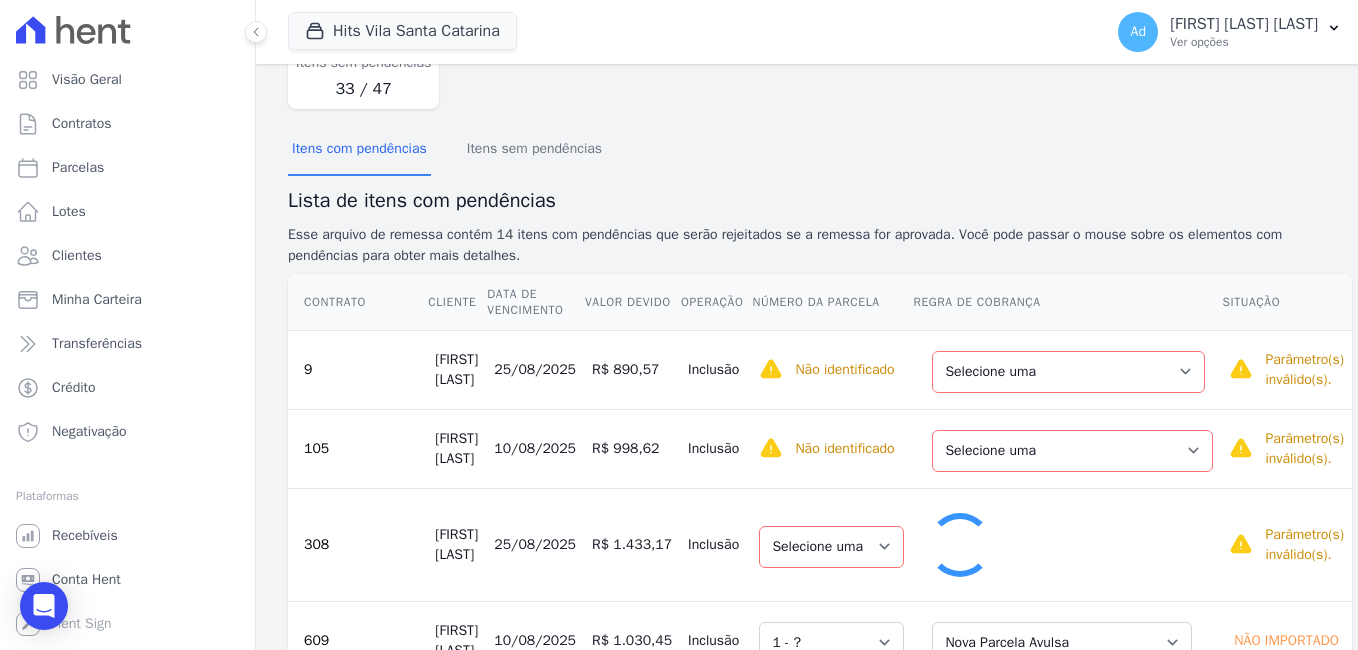 select on "1" 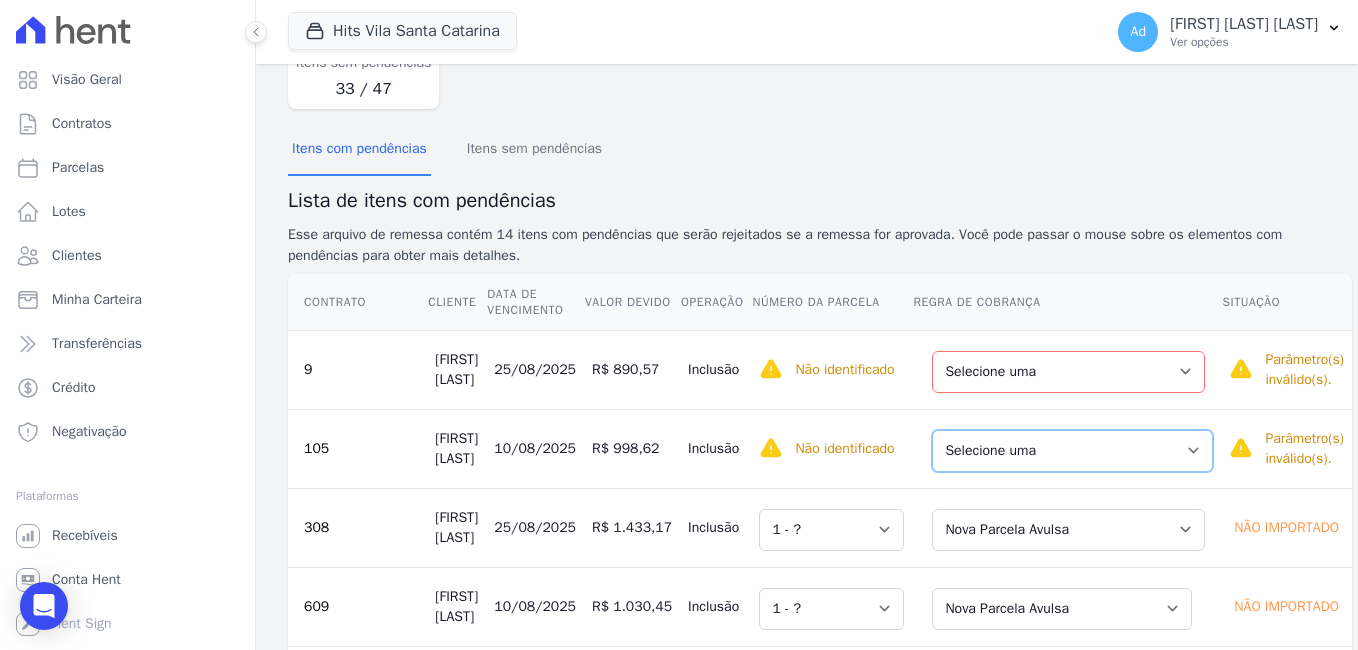 click on "Selecione uma
Nova Parcela Avulsa
Parcela Avulsa Existente
Parcela Normal (62 X R$ 13.156,14)" at bounding box center [1072, 451] 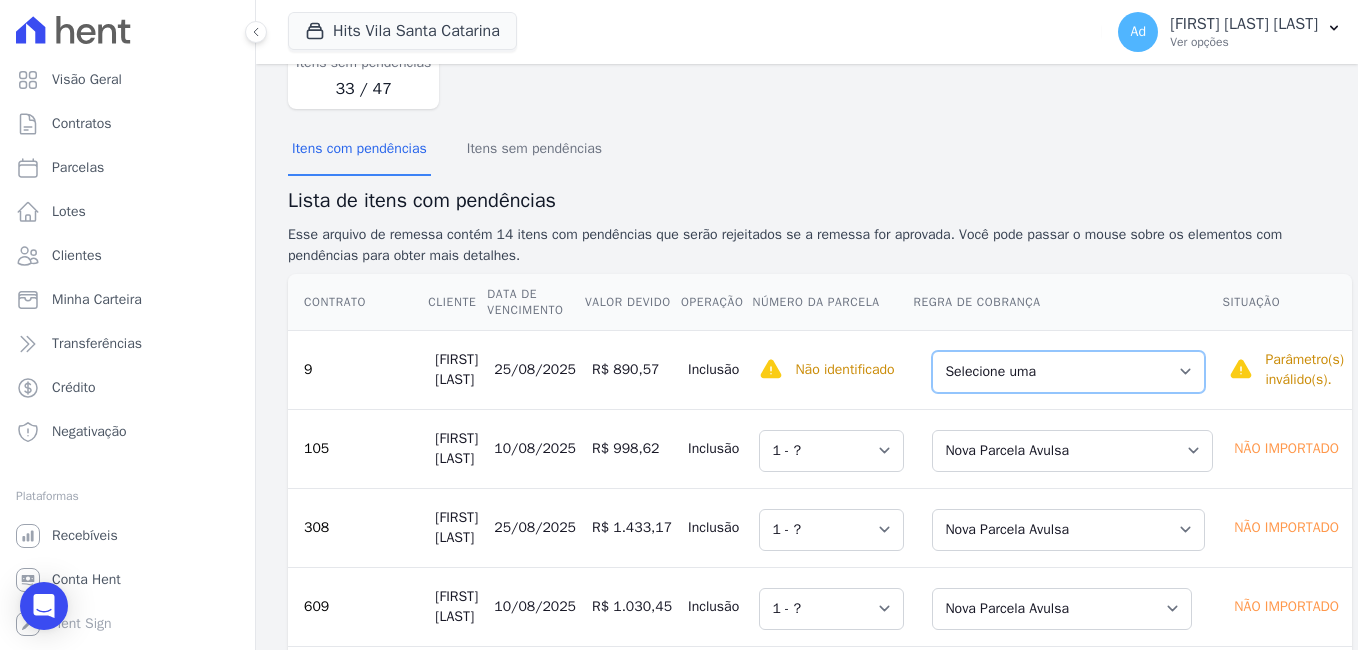 click on "Selecione uma
Nova Parcela Avulsa
Parcela Avulsa Existente
Parcela Normal (25 X R$ 4.451,69)" at bounding box center (1068, 372) 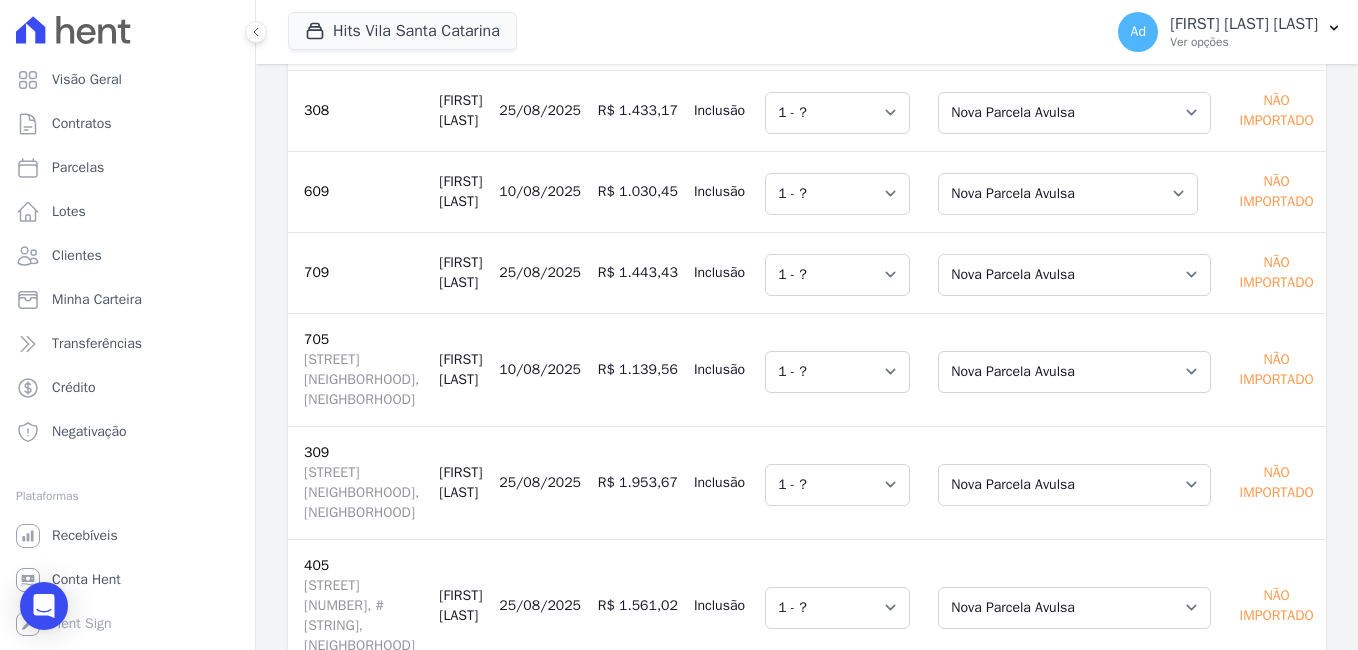 scroll, scrollTop: 0, scrollLeft: 0, axis: both 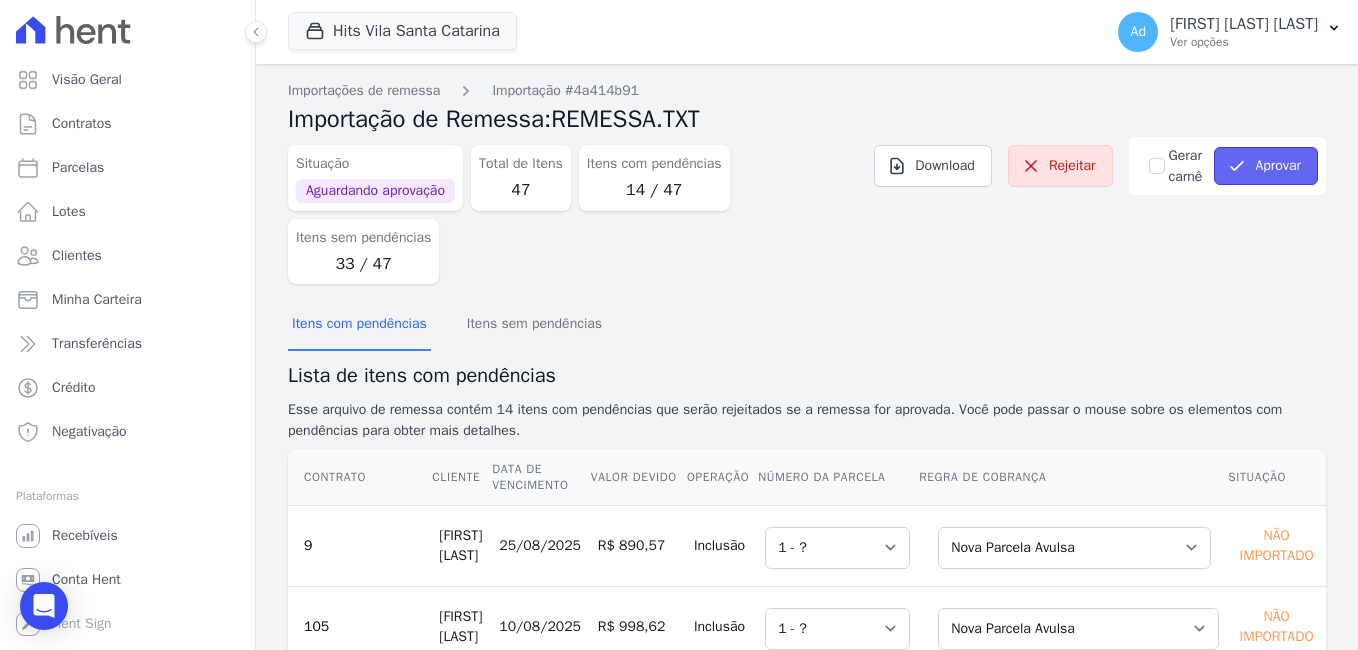 click on "Aprovar" at bounding box center [1266, 166] 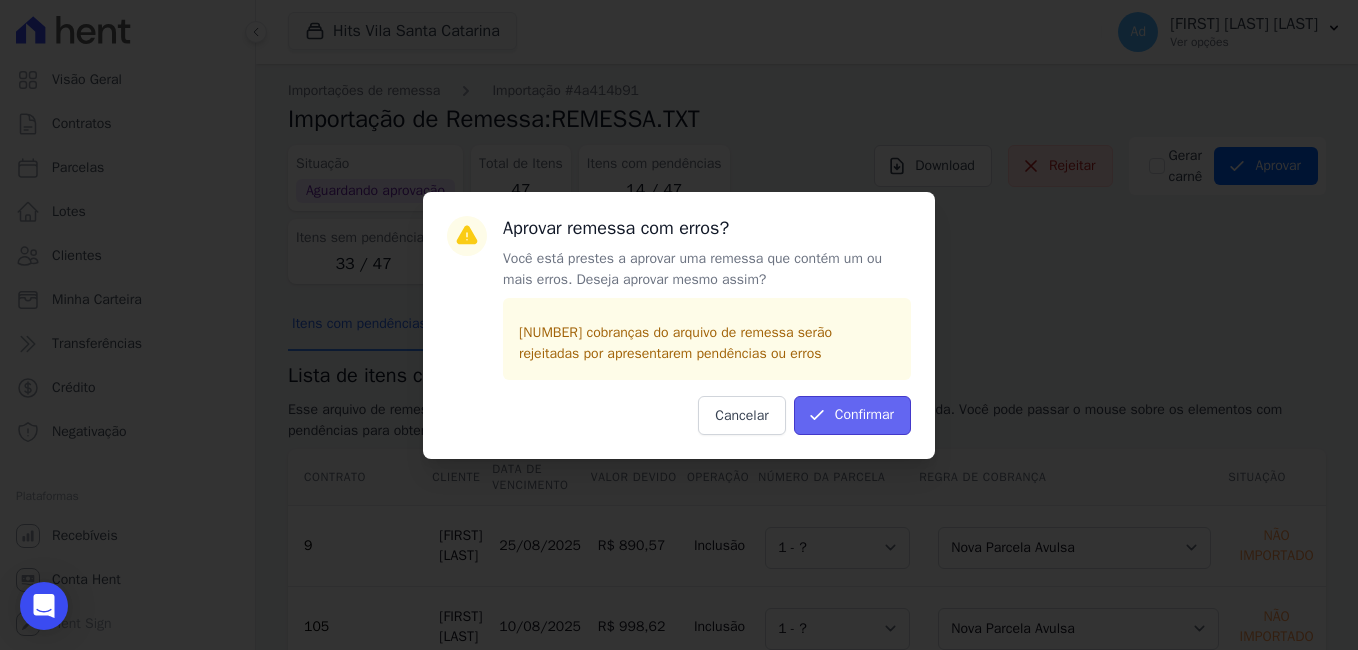 click on "Confirmar" at bounding box center [852, 415] 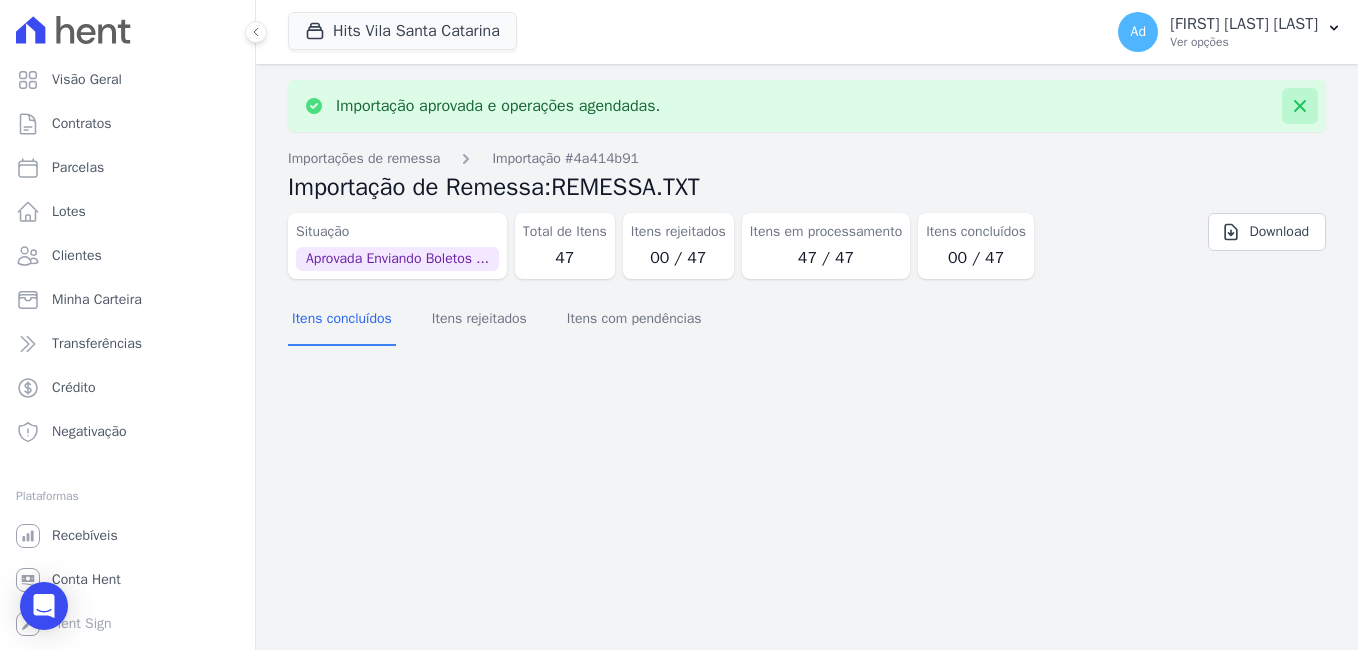 click 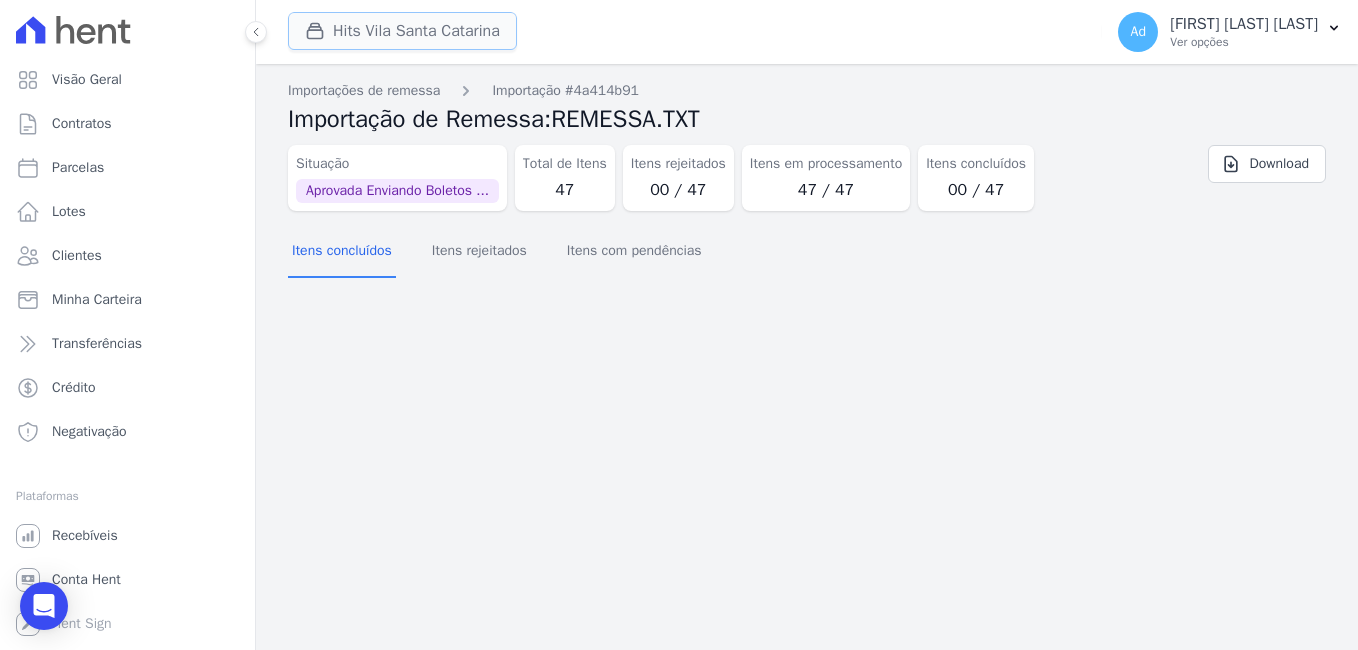 click on "Hits Vila Santa Catarina" at bounding box center [402, 31] 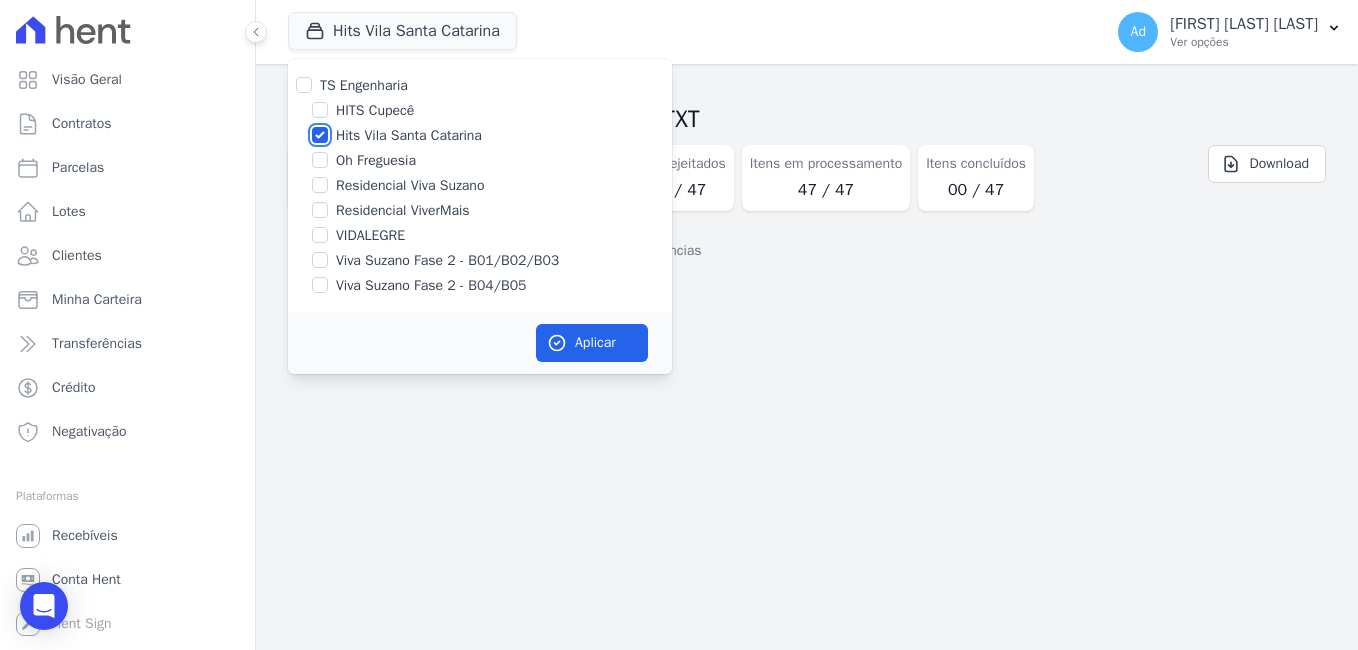 click on "Hits Vila Santa Catarina" at bounding box center [320, 135] 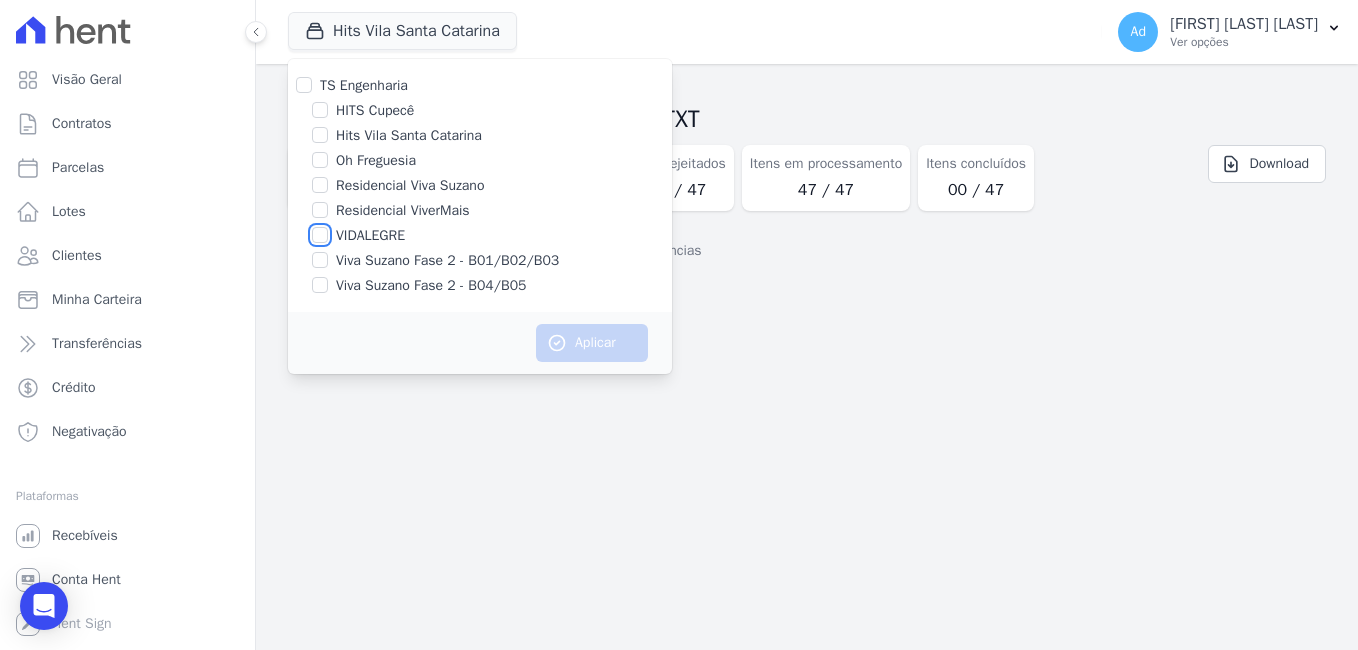 click on "VIDALEGRE" at bounding box center [320, 235] 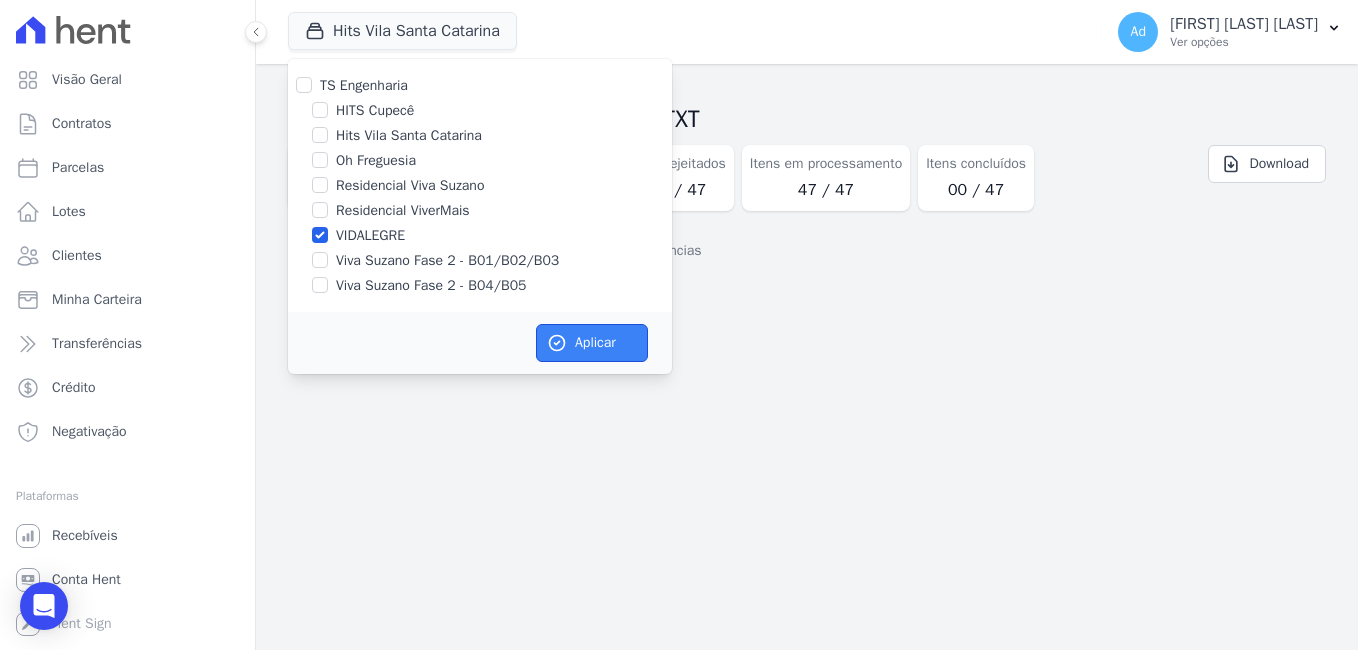 click on "Aplicar" at bounding box center [592, 343] 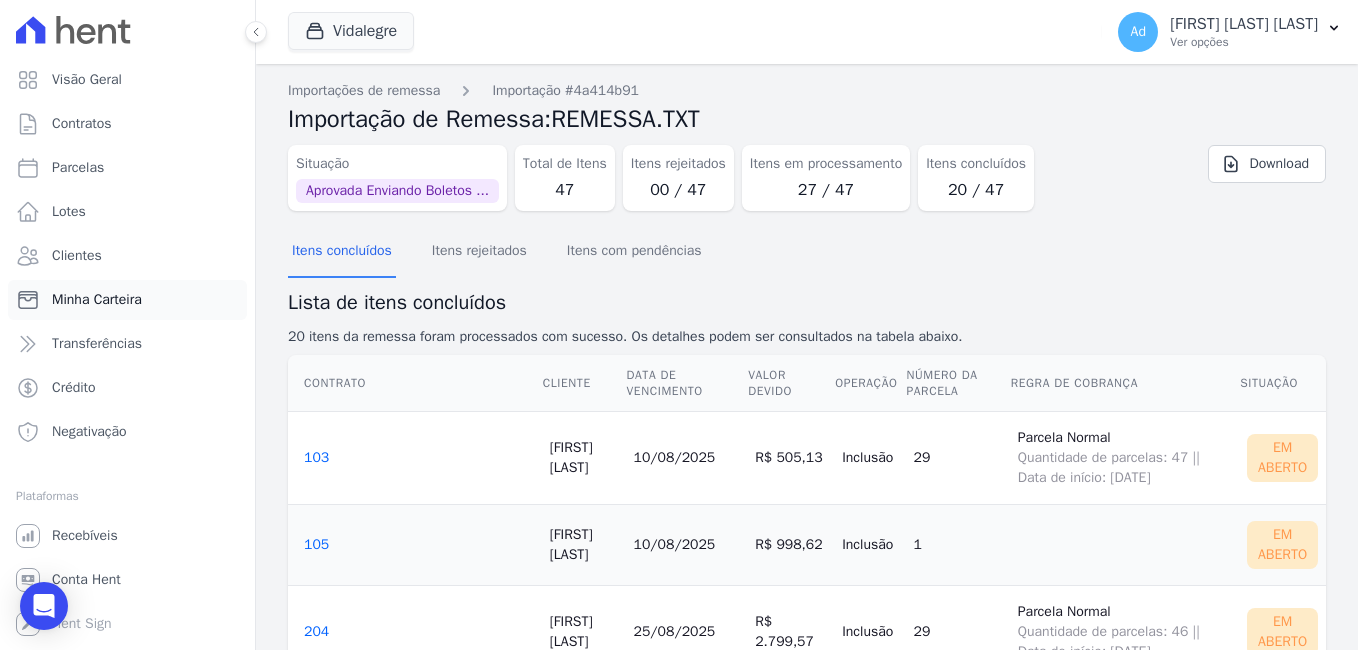 click on "Minha Carteira" at bounding box center [97, 300] 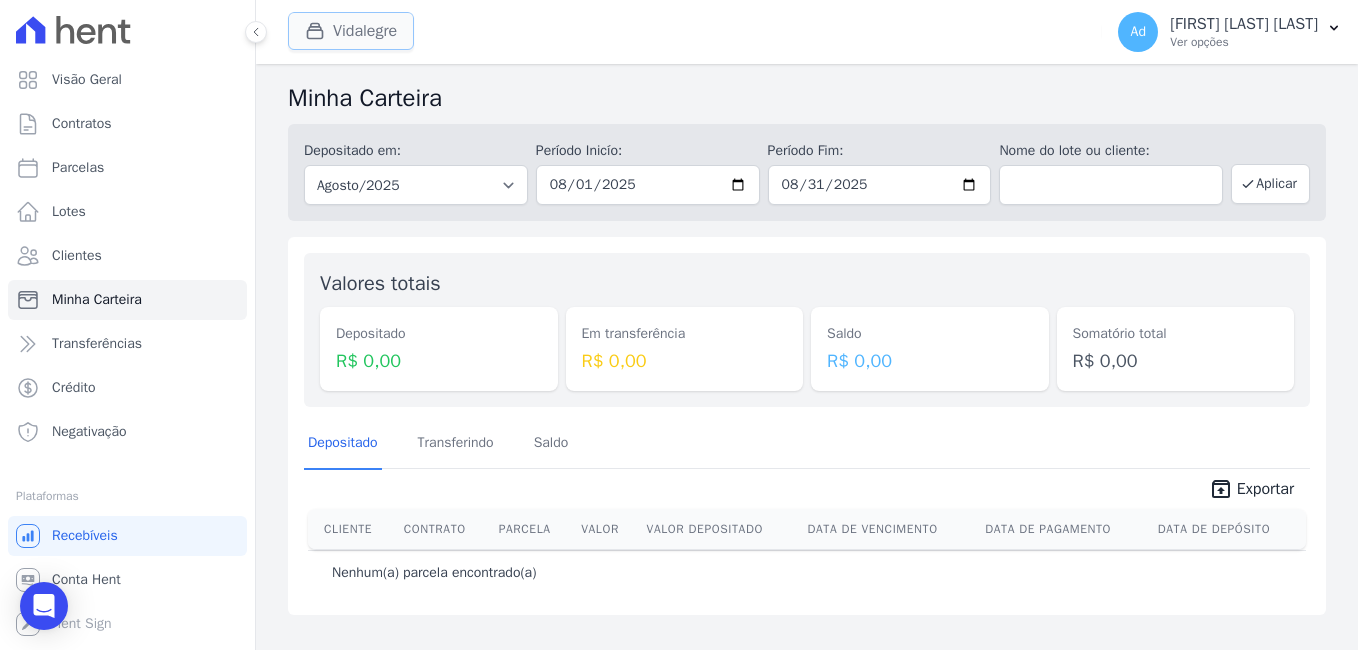 click on "Vidalegre" at bounding box center [351, 31] 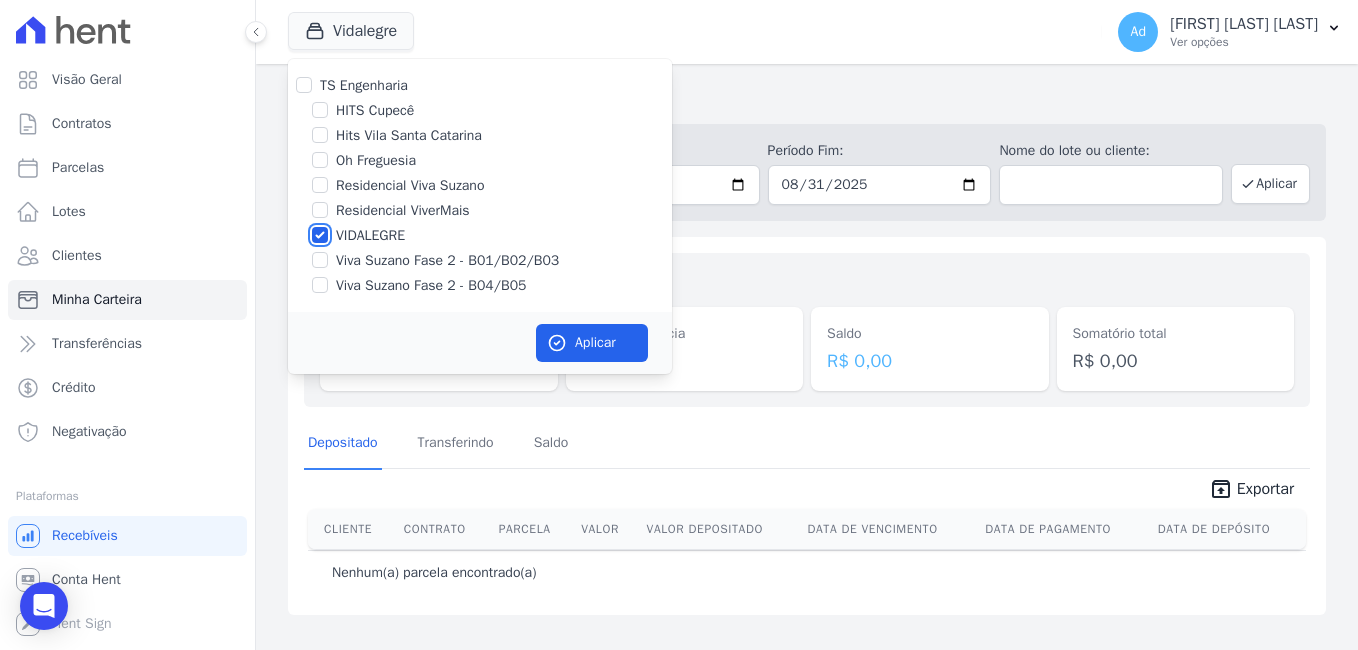 click on "VIDALEGRE" at bounding box center [320, 235] 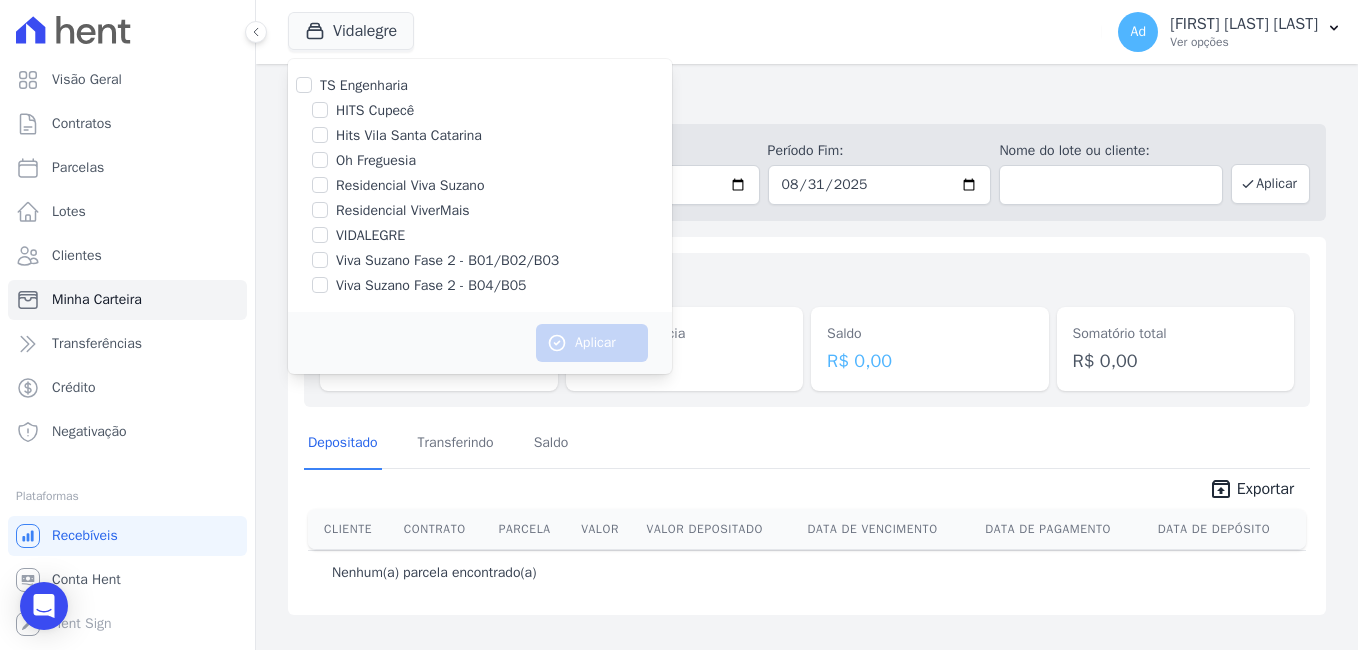 click on "VIDALEGRE" at bounding box center (370, 235) 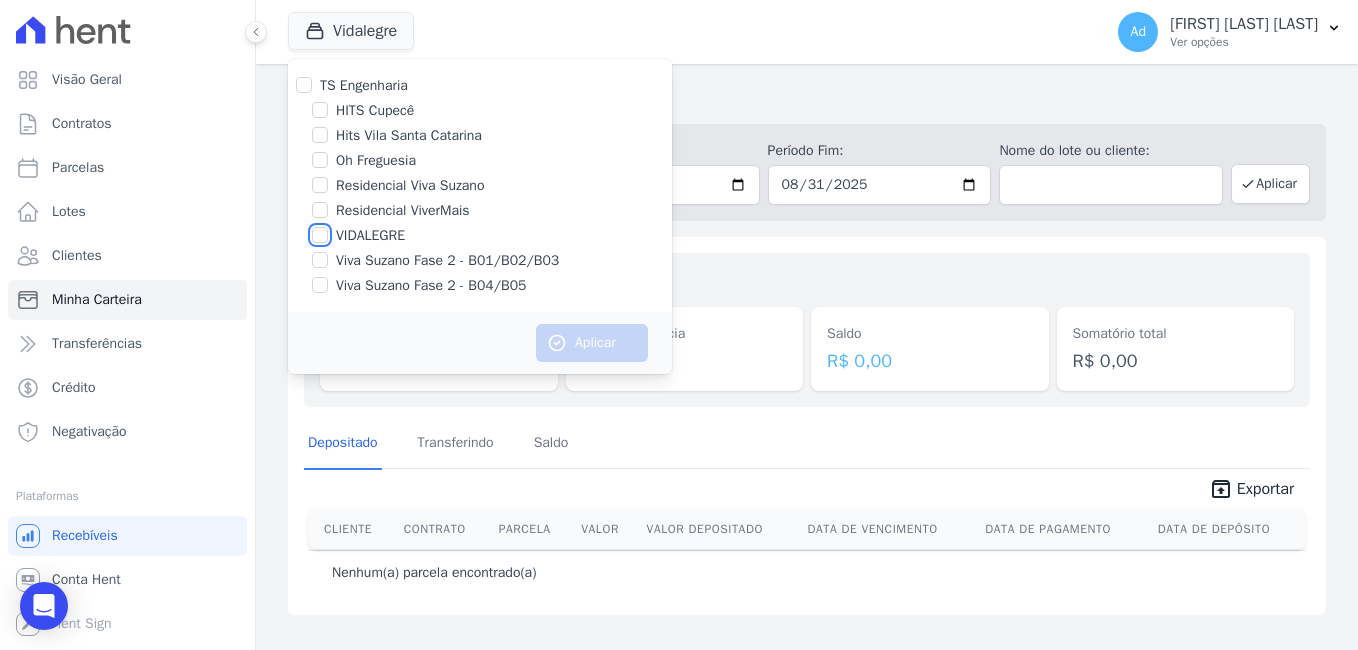 checkbox on "true" 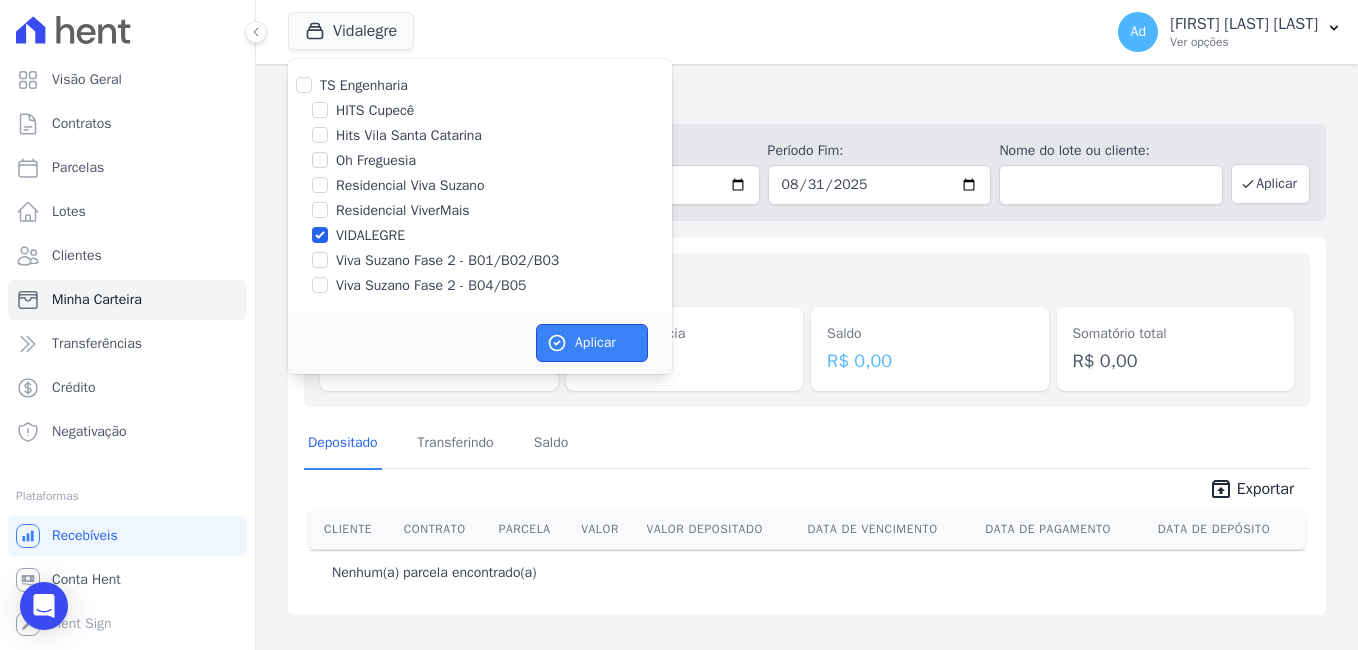click on "Aplicar" at bounding box center [592, 343] 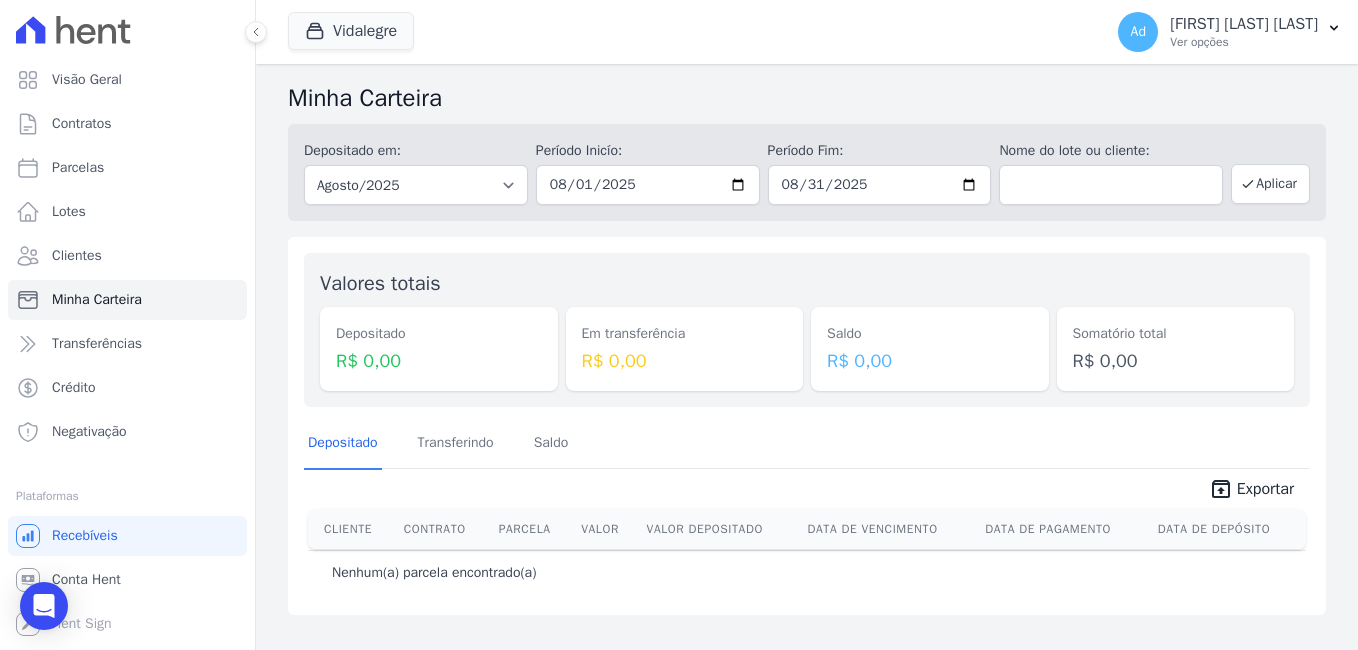 click on "Ad
[FIRST] [LAST] [LAST]
Ver opções" at bounding box center [1230, 32] 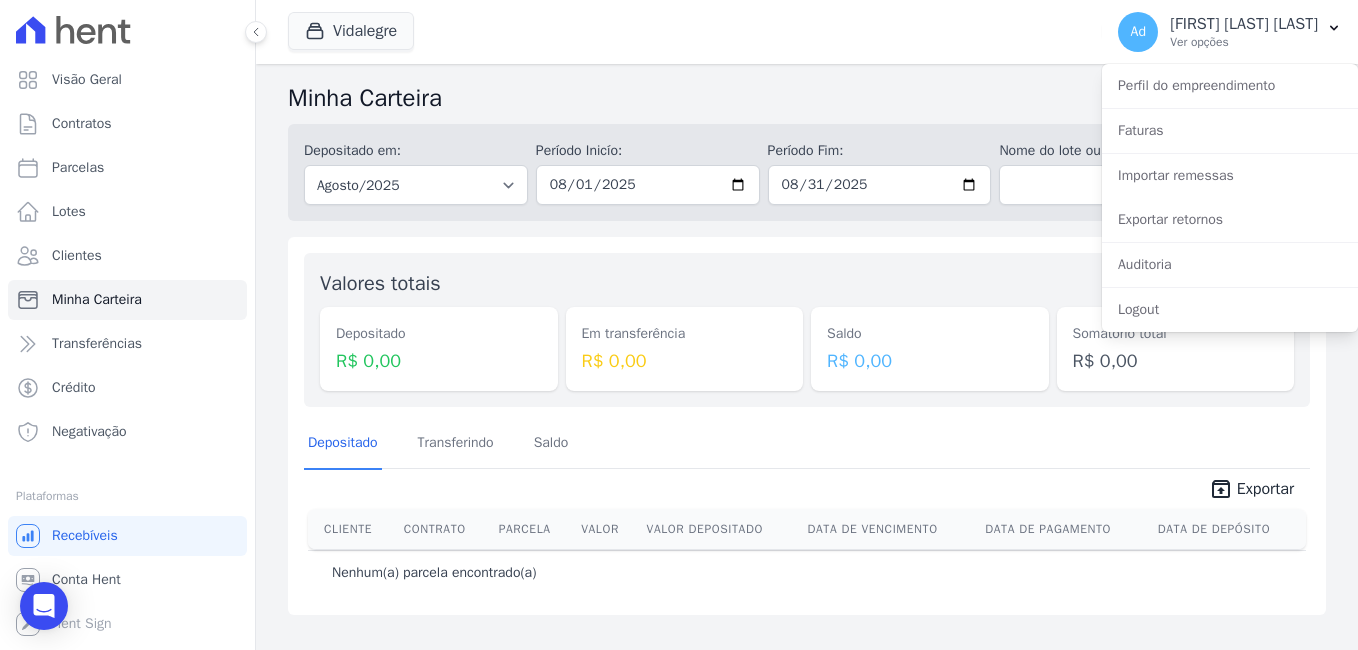 click on "Valores totais
Depositado
R$ 0,00
Em transferência
R$ 0,00
Saldo
R$ 0,00
Somatório total
R$ 0,00" at bounding box center [807, 330] 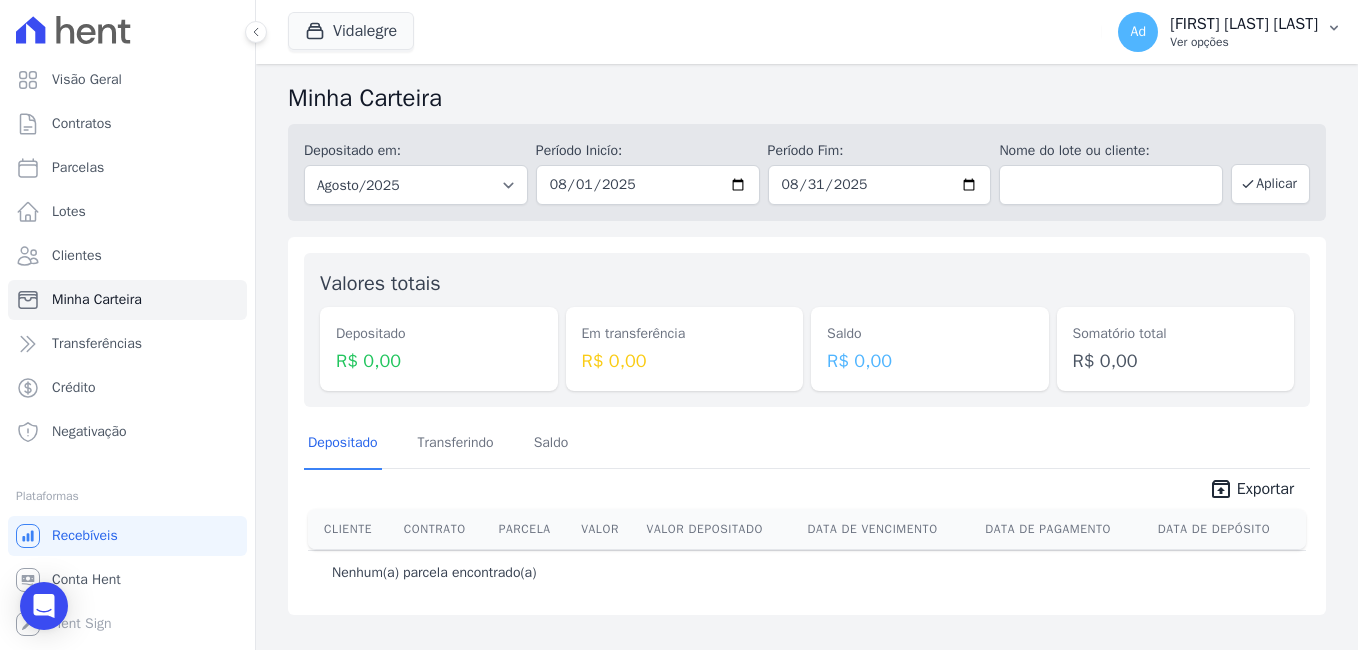 click on "Ver opções" at bounding box center [1244, 42] 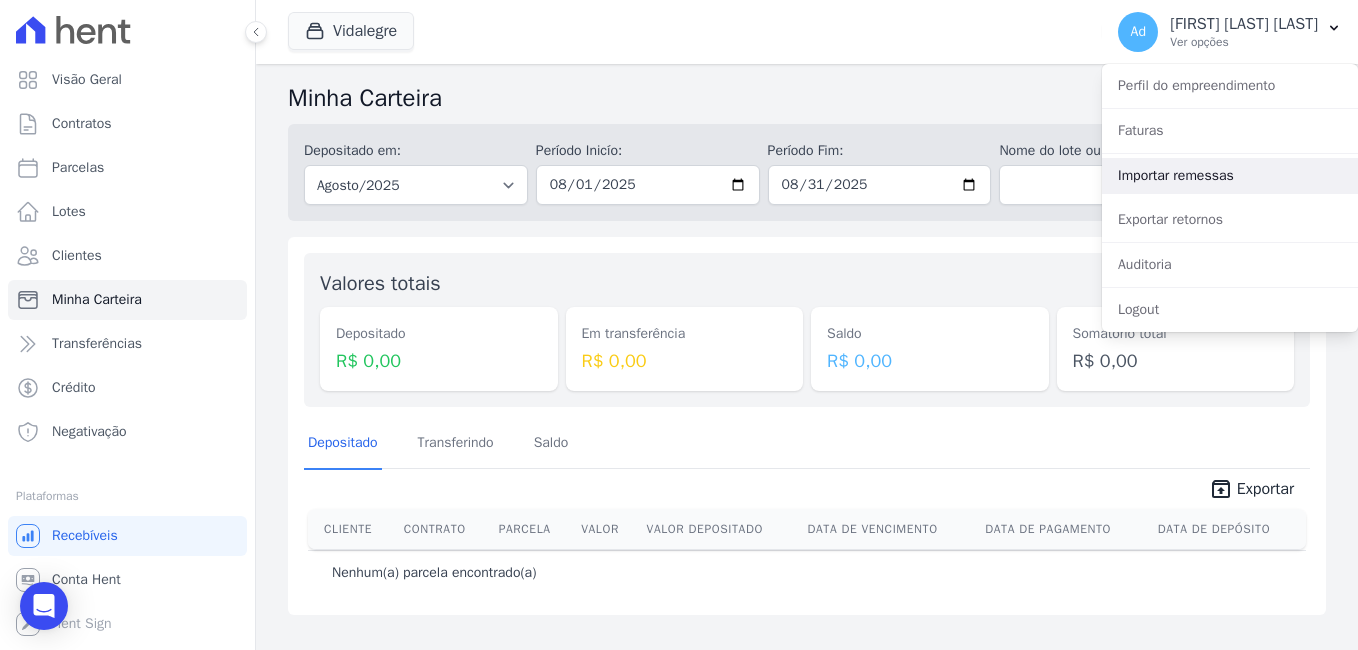 click on "Importar remessas" at bounding box center [1230, 176] 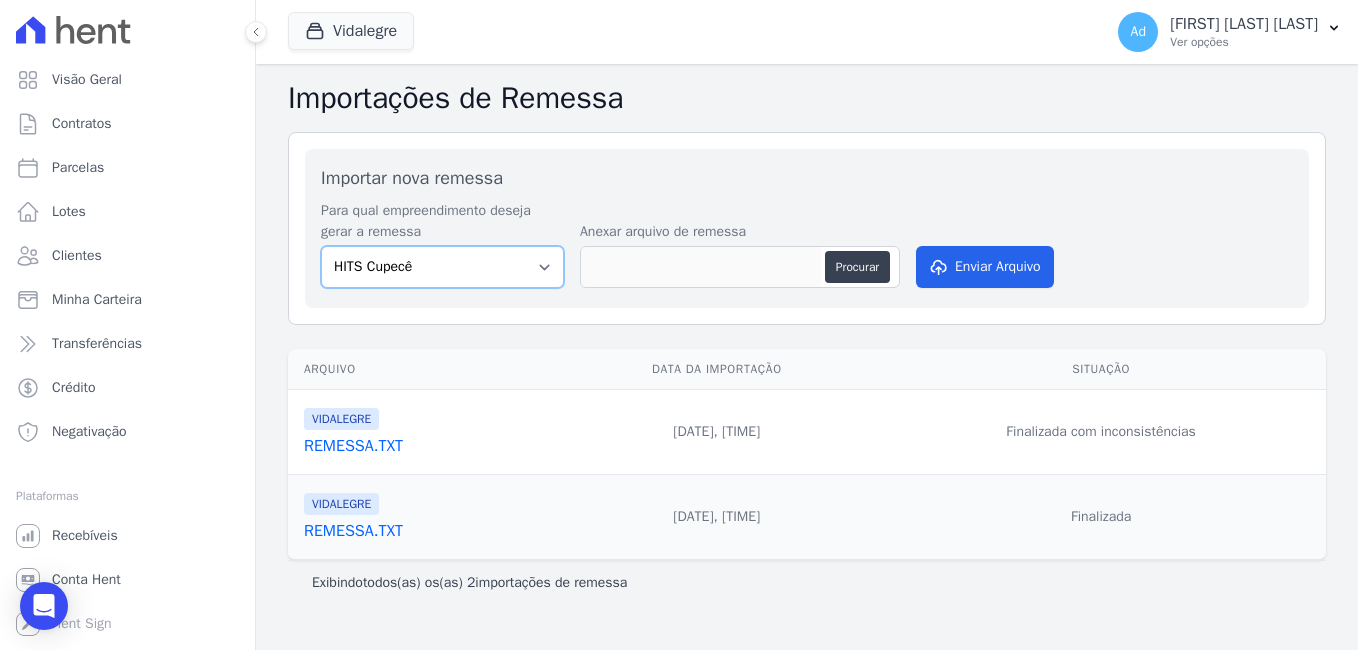 click on "HITS Cupecê
Hits Vila Santa Catarina
Oh Freguesia
Residencial Viva Suzano
Residencial ViverMais
VIDALEGRE
Viva Suzano Fase 2 - B01/B02/B03
Viva Suzano Fase 2 - B04/B05" at bounding box center (442, 267) 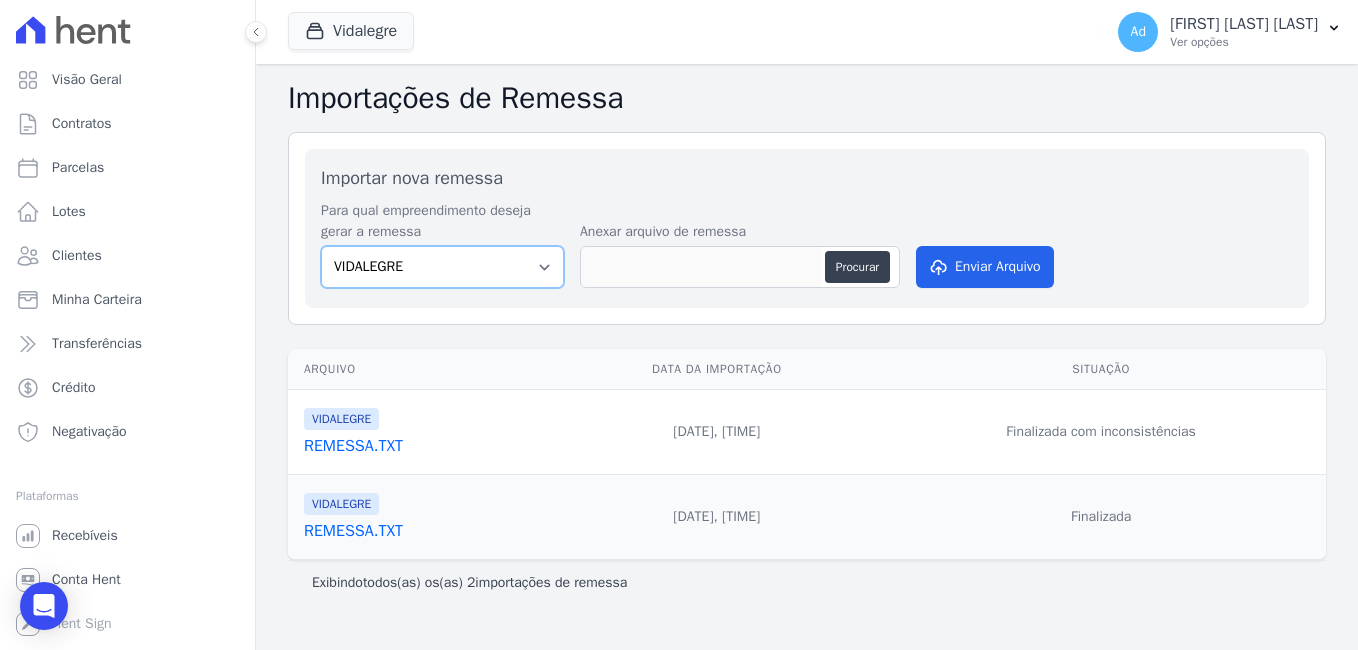 click on "HITS Cupecê
Hits Vila Santa Catarina
Oh Freguesia
Residencial Viva Suzano
Residencial ViverMais
VIDALEGRE
Viva Suzano Fase 2 - B01/B02/B03
Viva Suzano Fase 2 - B04/B05" at bounding box center (442, 267) 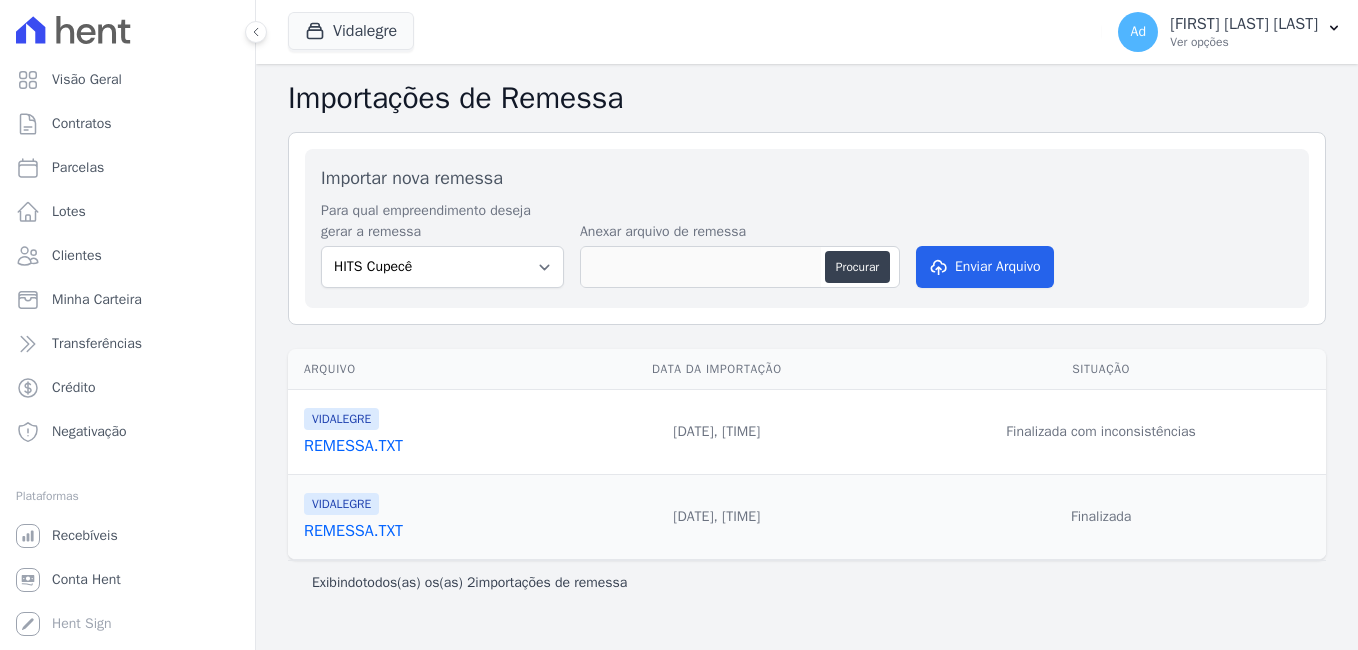 scroll, scrollTop: 0, scrollLeft: 0, axis: both 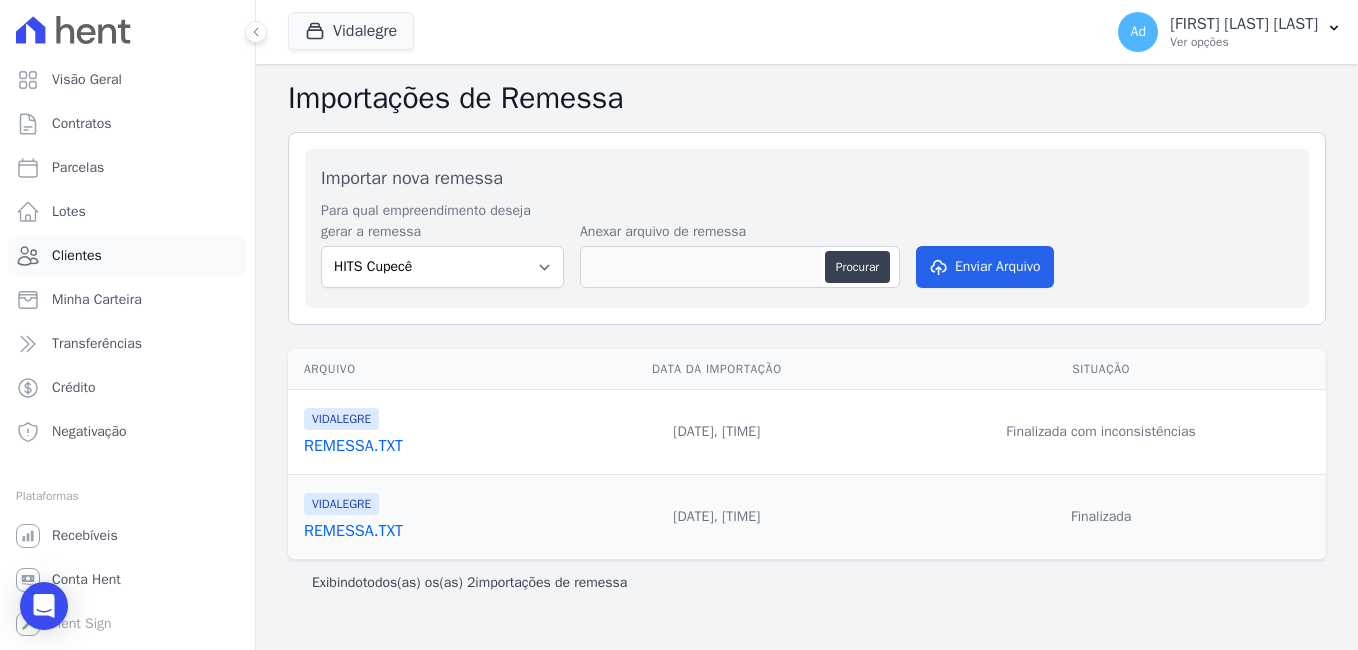 click on "Clientes" at bounding box center (127, 256) 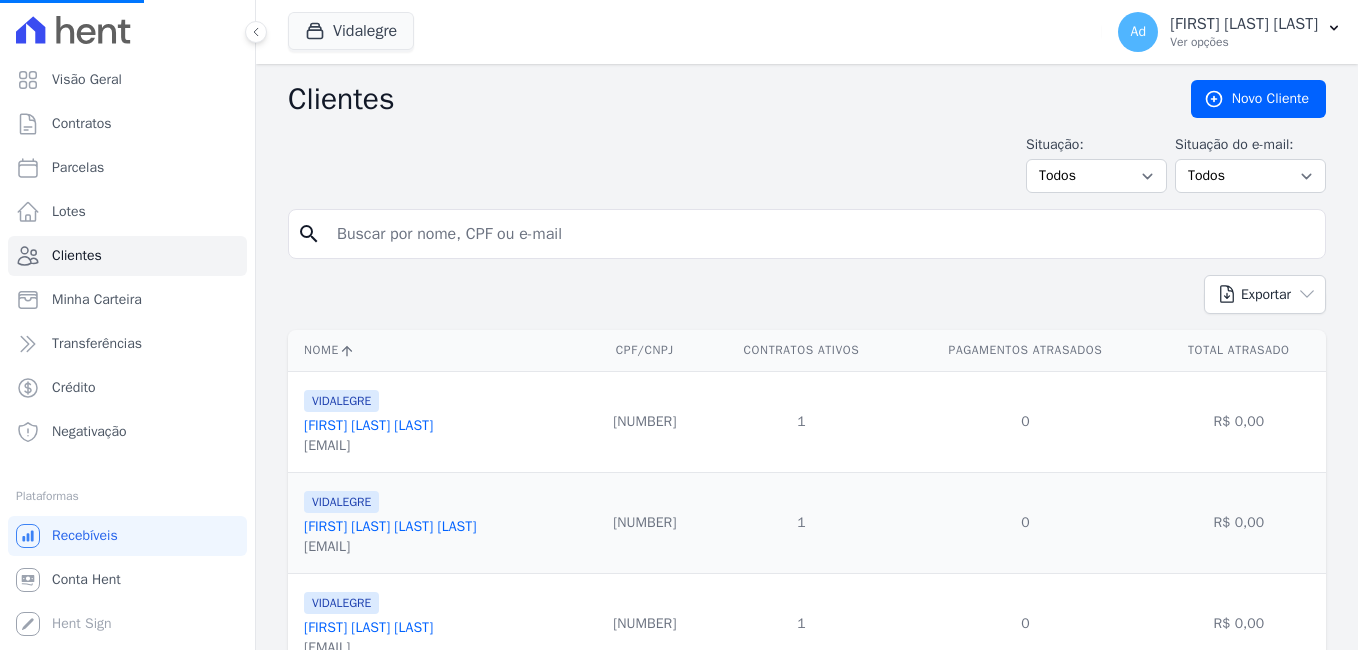 click at bounding box center (821, 234) 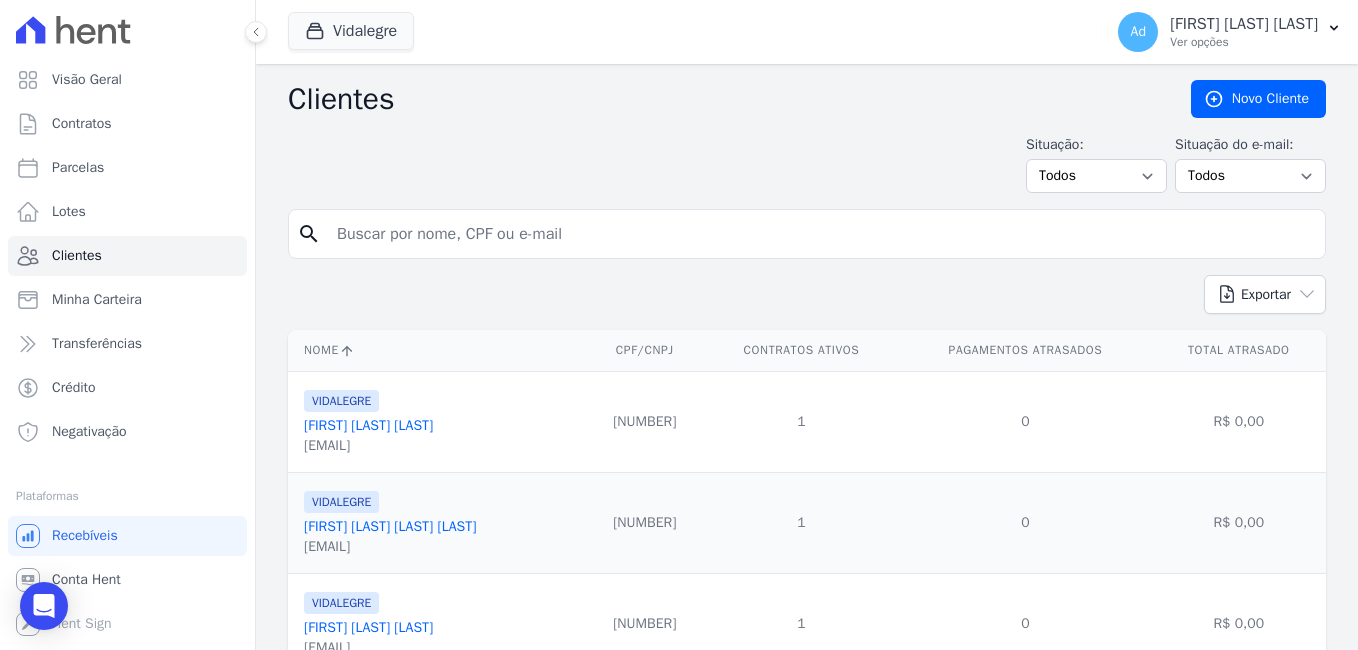 click at bounding box center [821, 234] 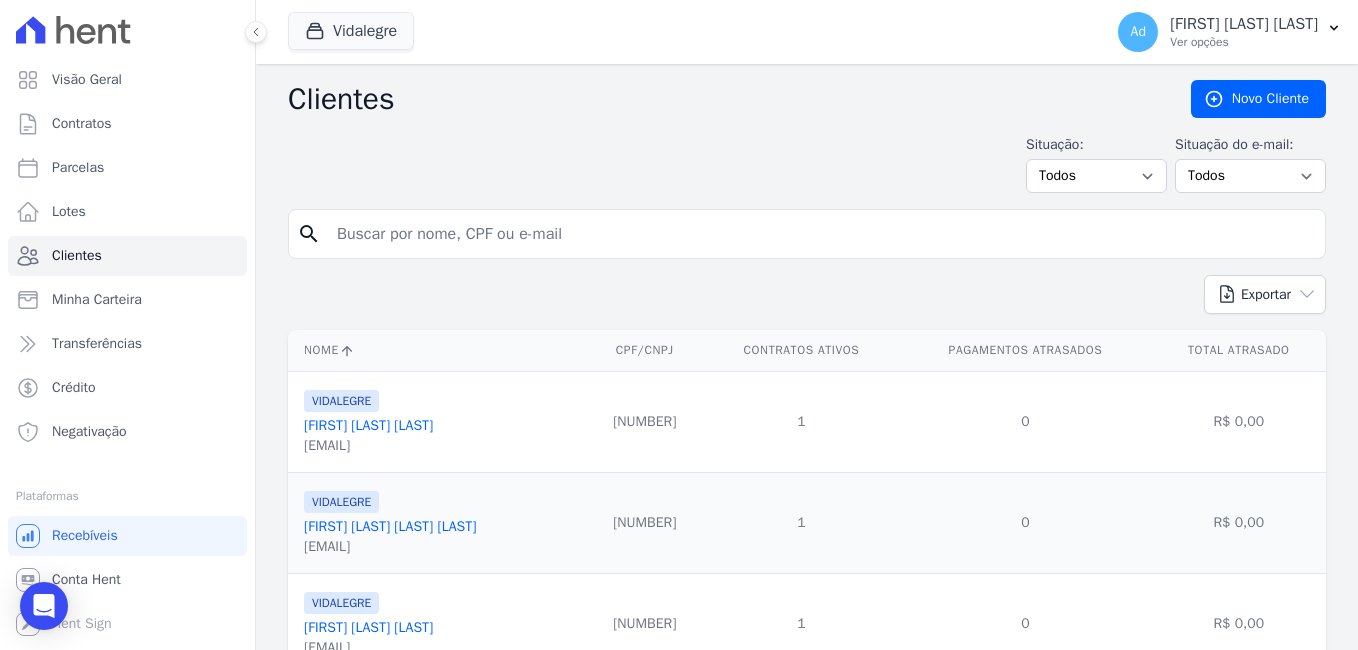 paste on "Nely Ferreira da Silva" 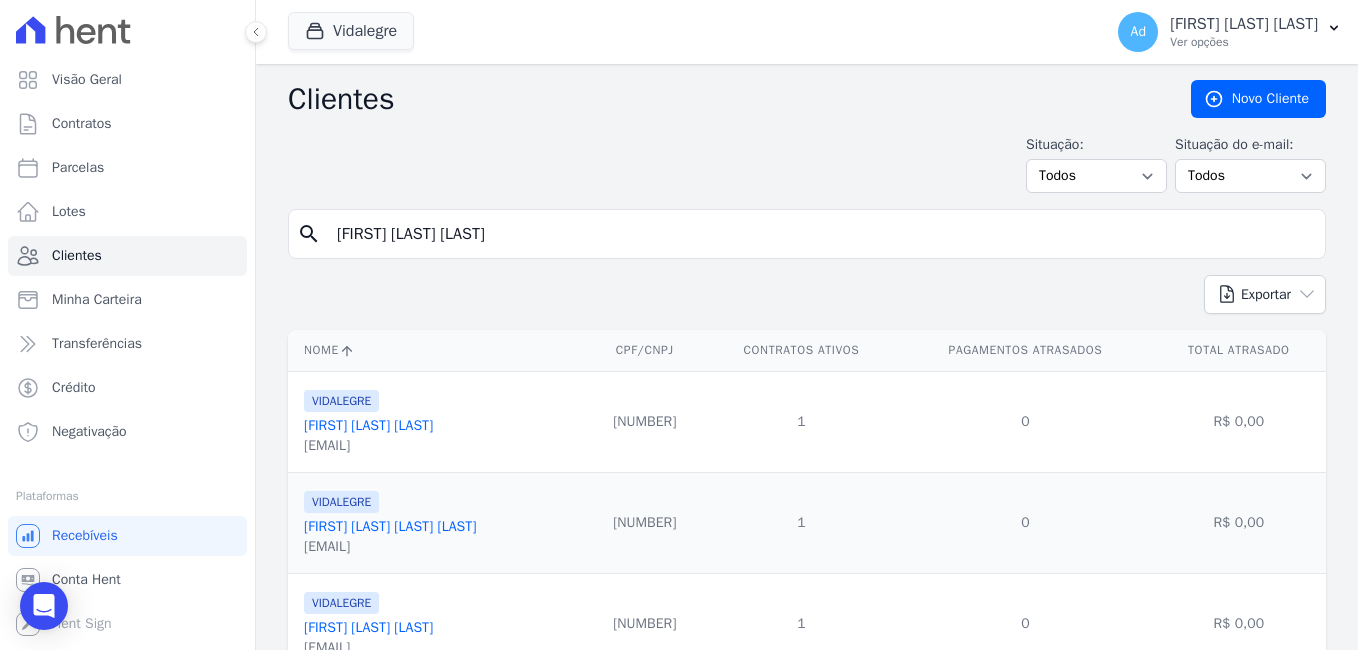 type on "Nely Ferreira da Silva" 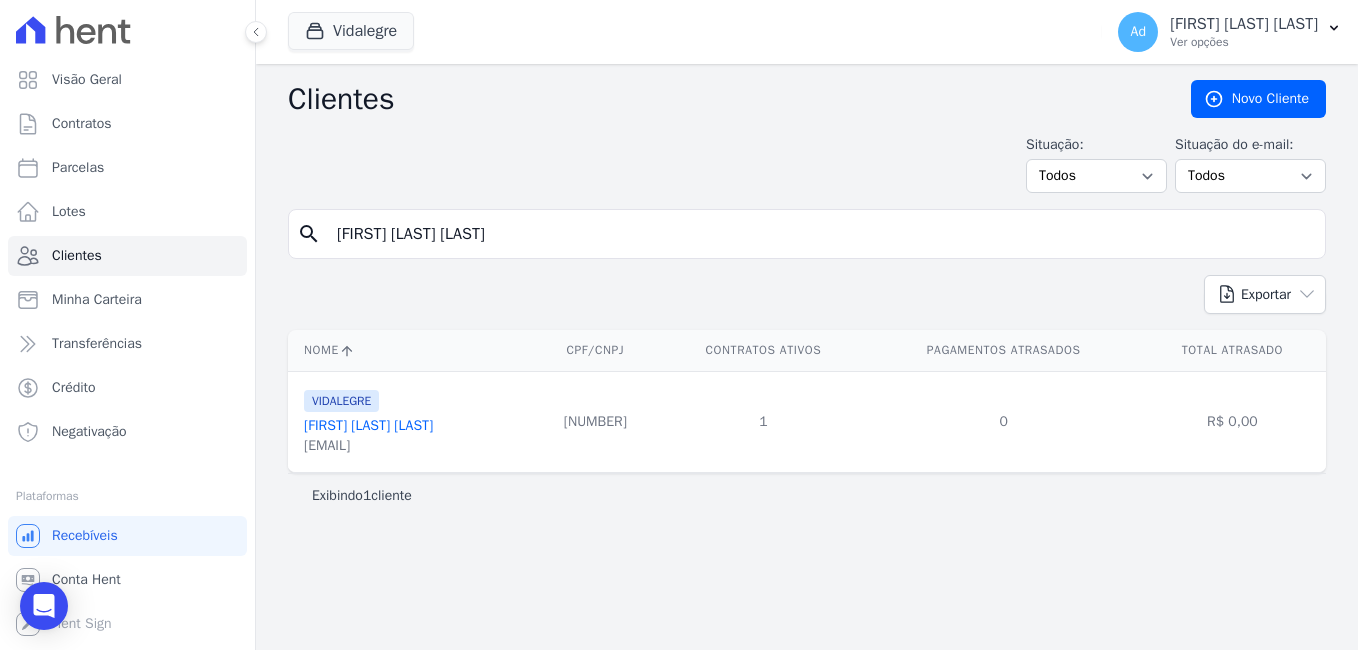 click on "Nely Ferreira Da Silva" at bounding box center [368, 425] 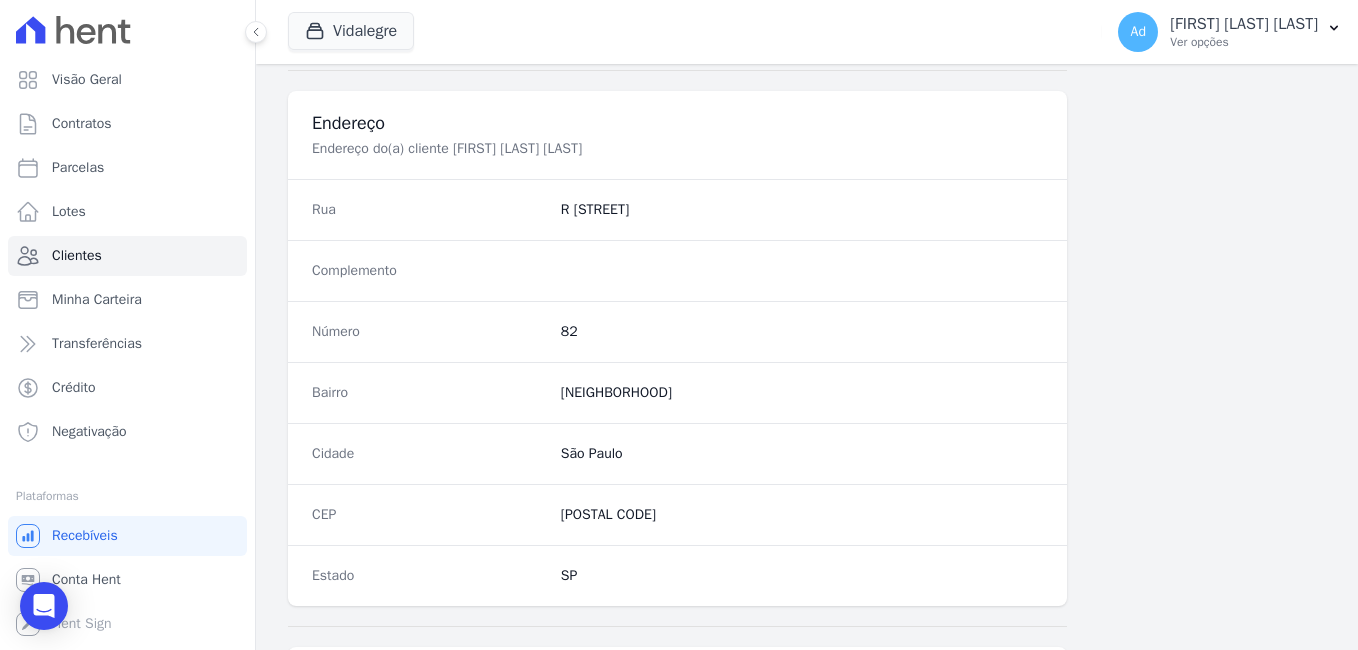 scroll, scrollTop: 1221, scrollLeft: 0, axis: vertical 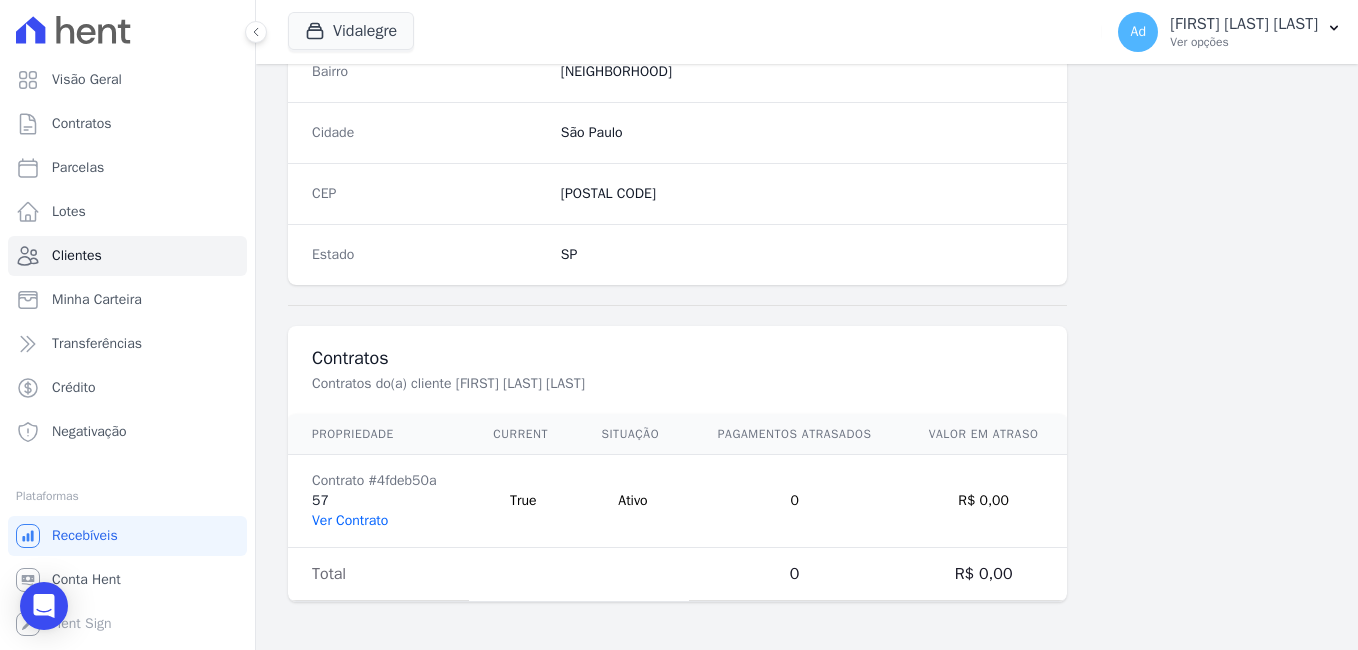 click on "Ver Contrato" at bounding box center [350, 520] 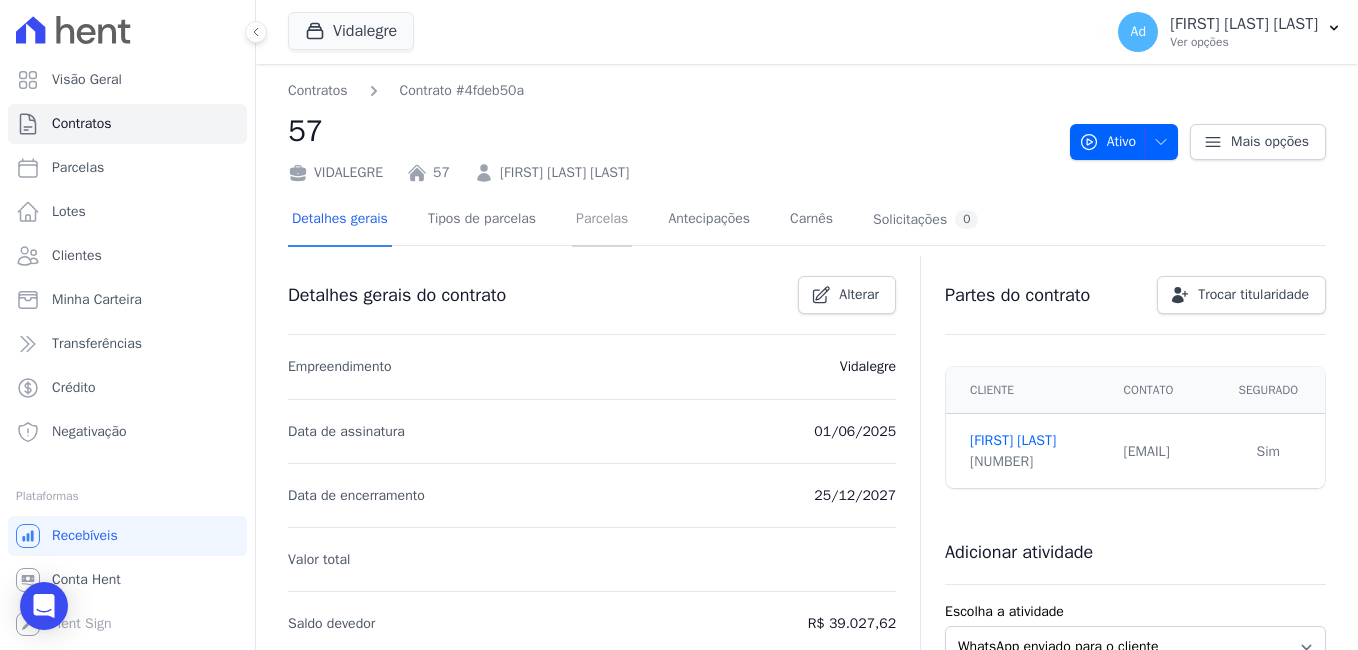 click on "Parcelas" at bounding box center (602, 220) 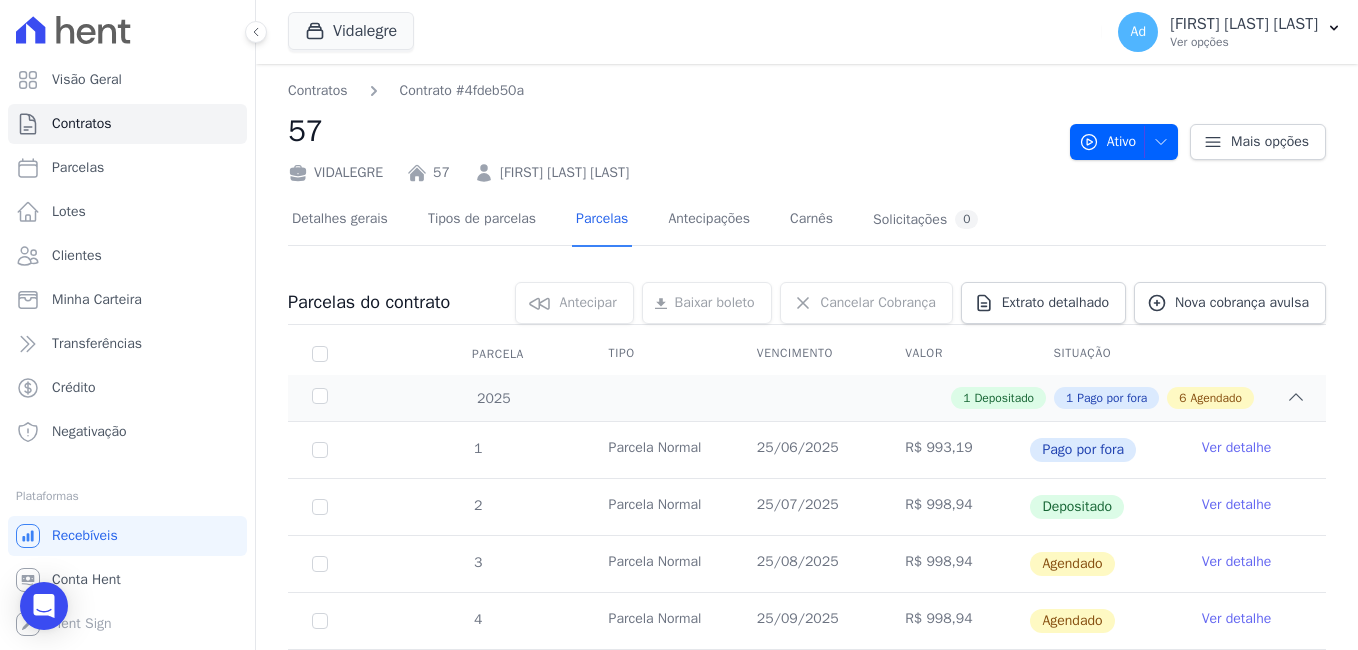 click on "Ver detalhe" at bounding box center (1237, 562) 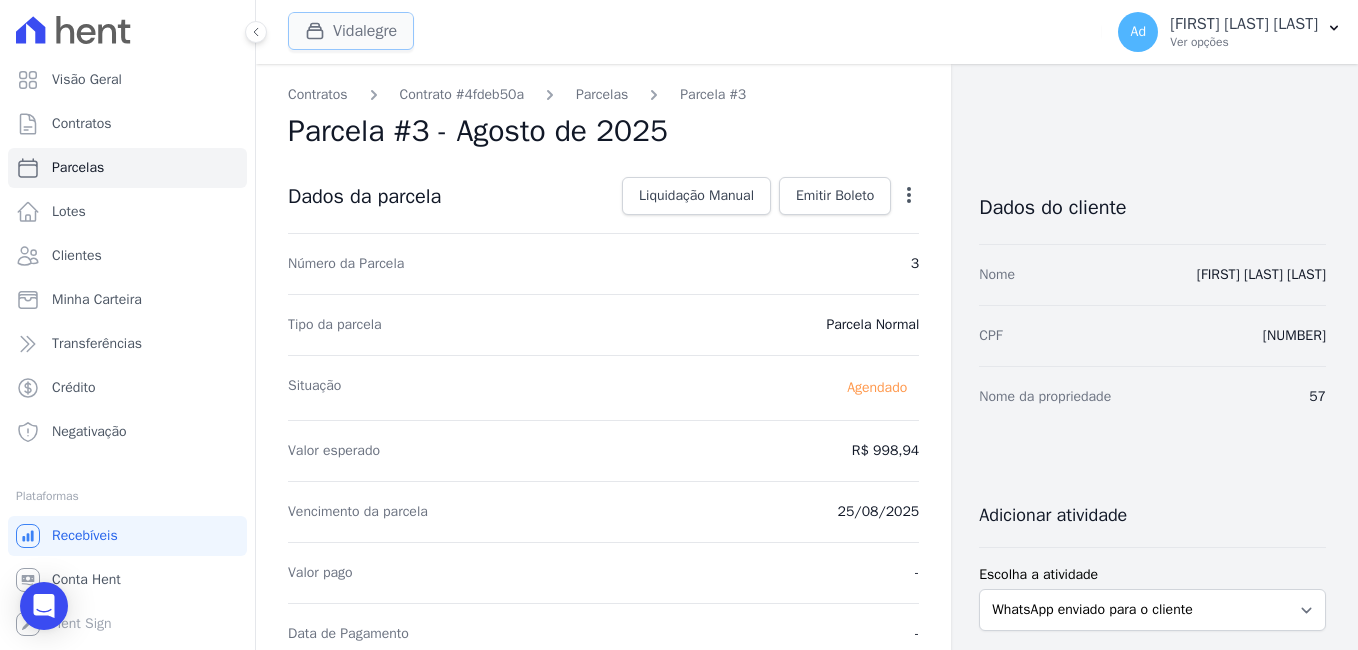 click on "Vidalegre" at bounding box center [351, 31] 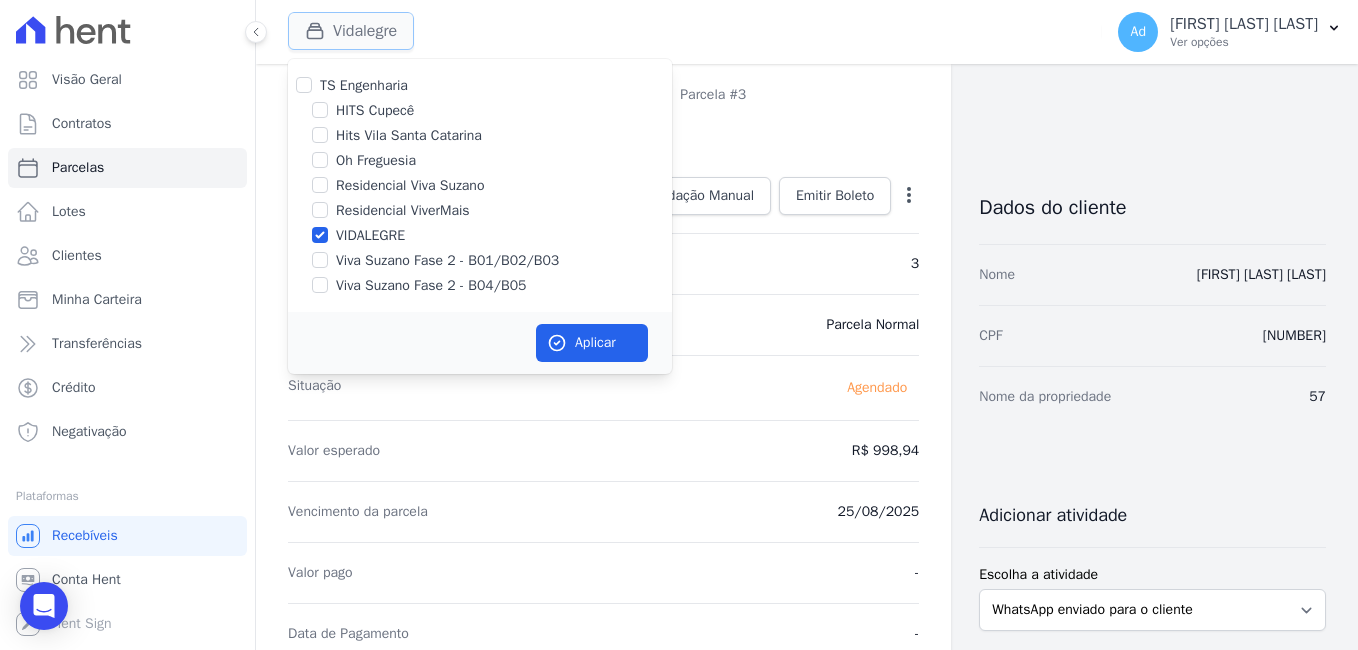 click on "Vidalegre" at bounding box center (351, 31) 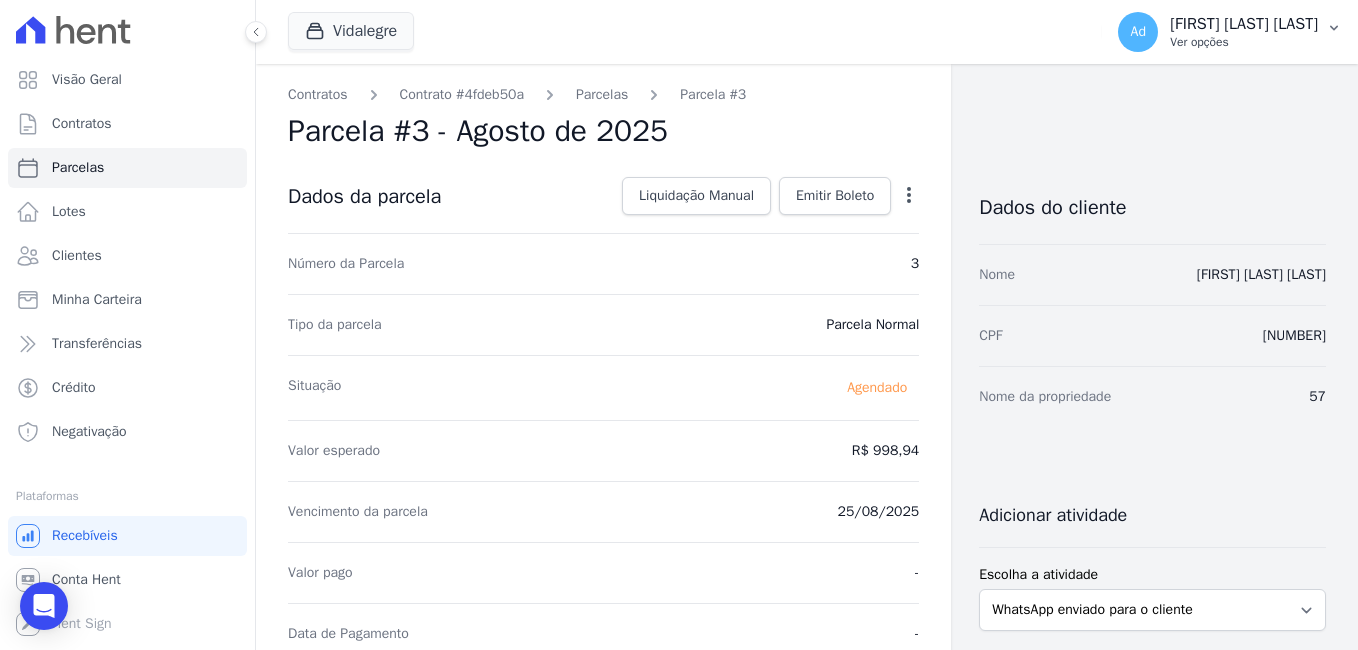 click on "[FIRST] [LAST] [LAST]" at bounding box center (1244, 24) 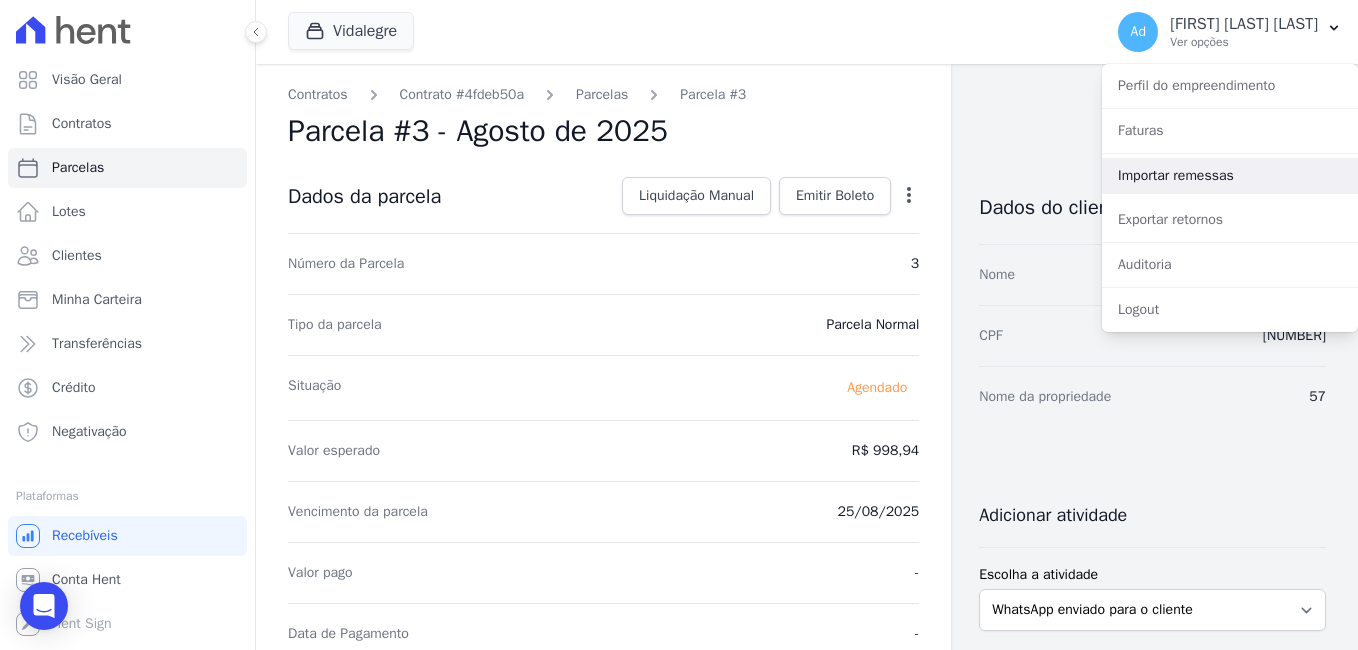 click on "Importar remessas" at bounding box center (1230, 176) 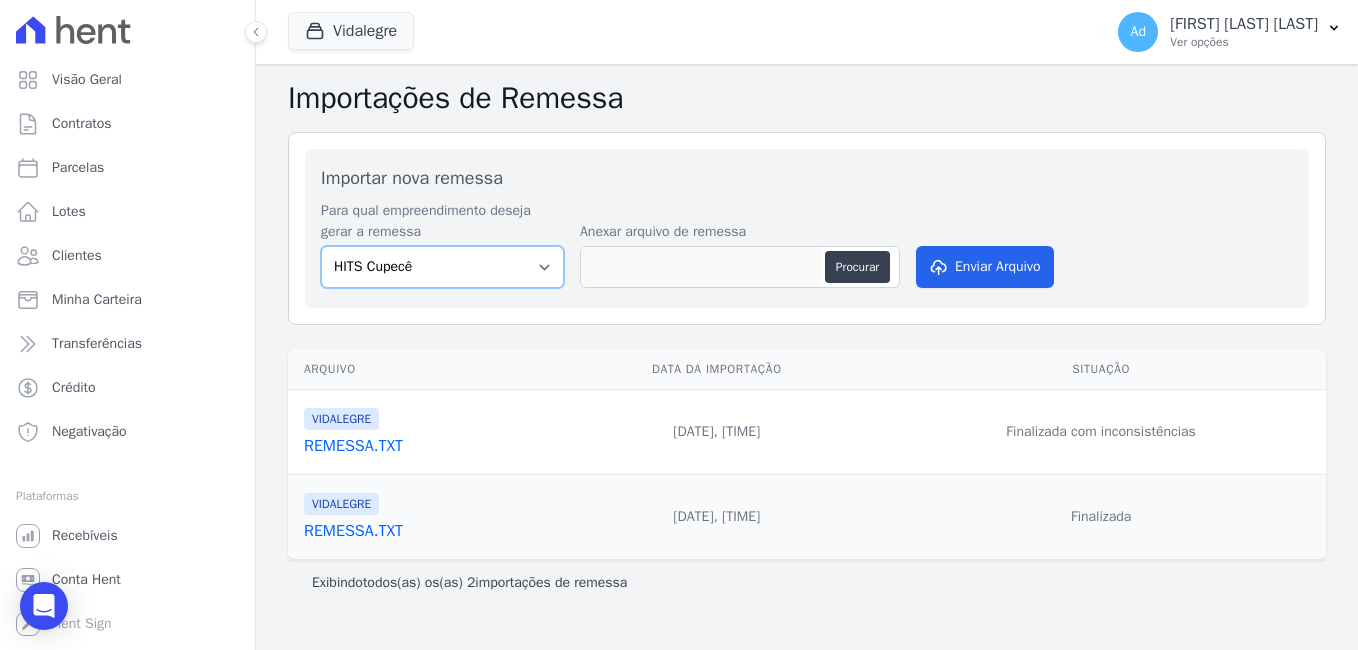 click on "HITS Cupecê
Hits Vila Santa Catarina
Oh Freguesia
Residencial Viva Suzano
Residencial ViverMais
VIDALEGRE
Viva Suzano Fase 2 - B01/B02/B03
Viva Suzano Fase 2 - B04/B05" at bounding box center [442, 267] 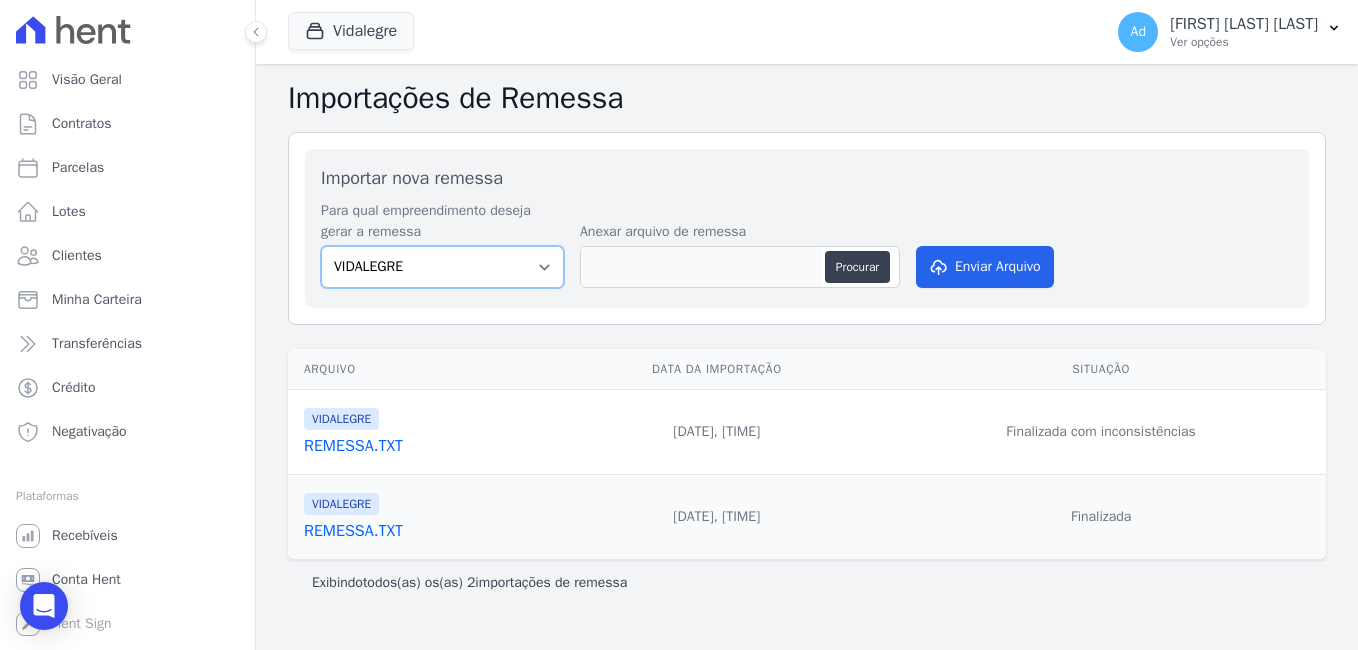 click on "HITS Cupecê
Hits Vila Santa Catarina
Oh Freguesia
Residencial Viva Suzano
Residencial ViverMais
VIDALEGRE
Viva Suzano Fase 2 - B01/B02/B03
Viva Suzano Fase 2 - B04/B05" at bounding box center [442, 267] 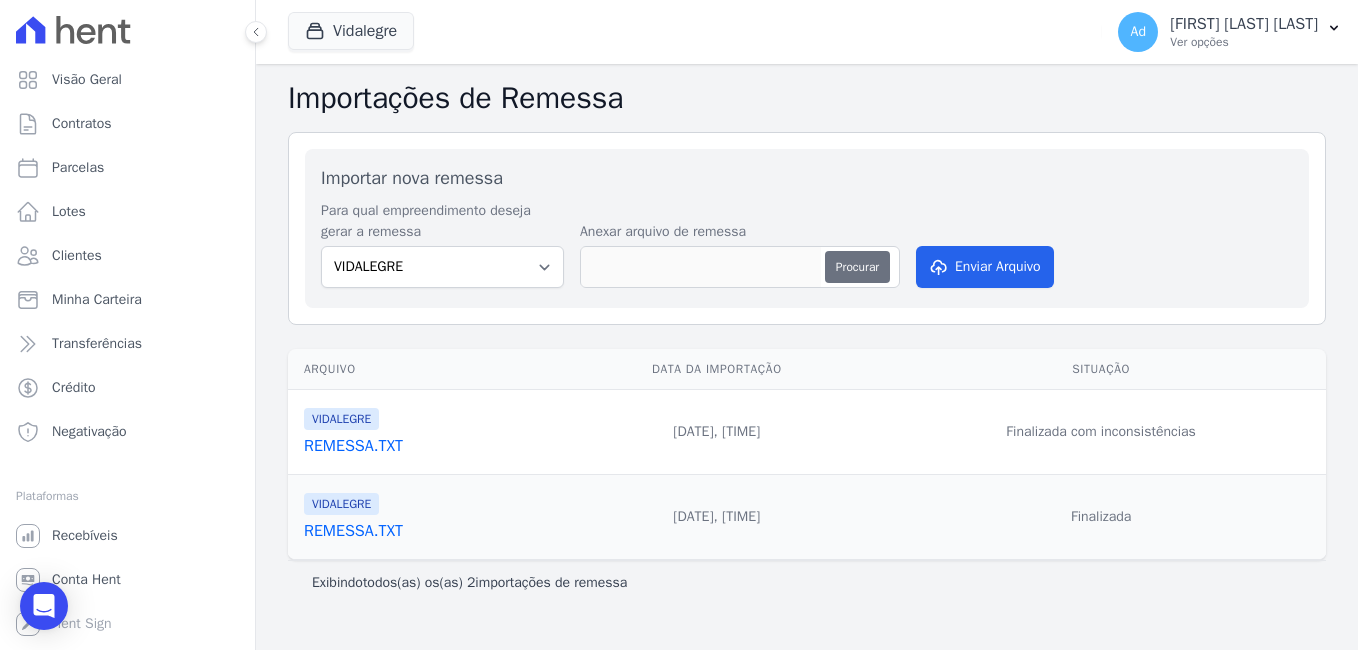click on "Procurar" at bounding box center [857, 267] 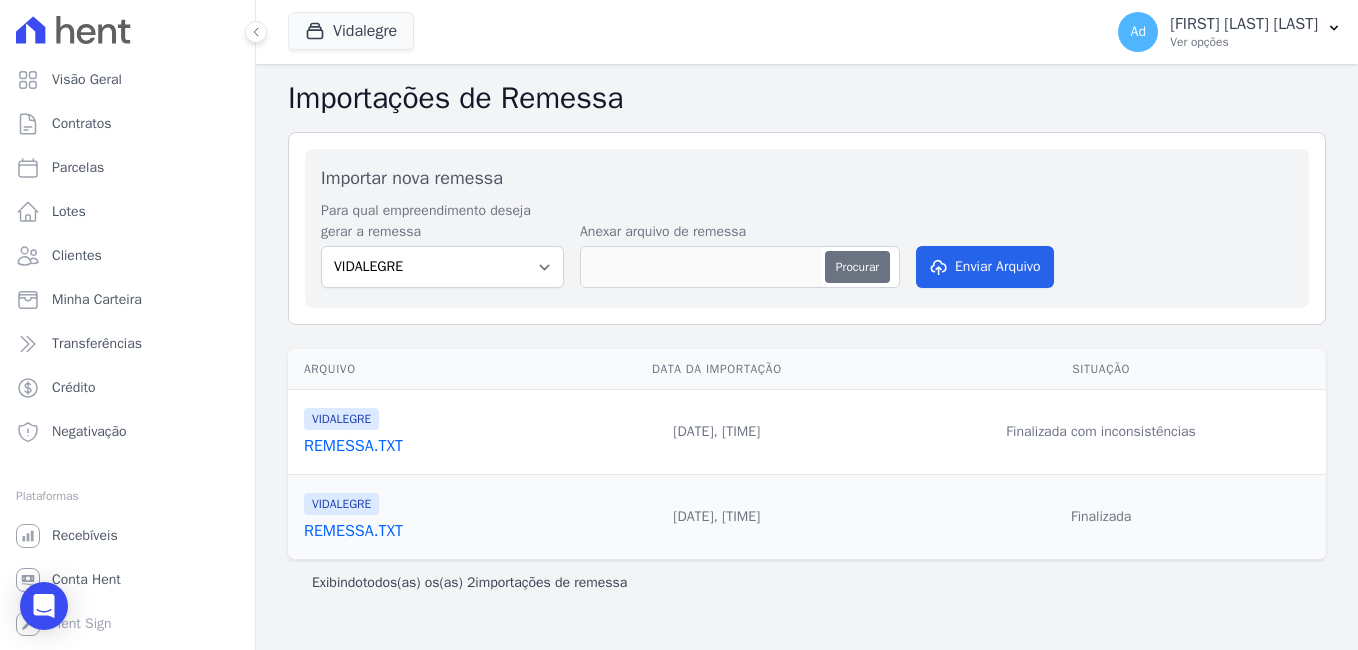 type on "REMESSA.TXT" 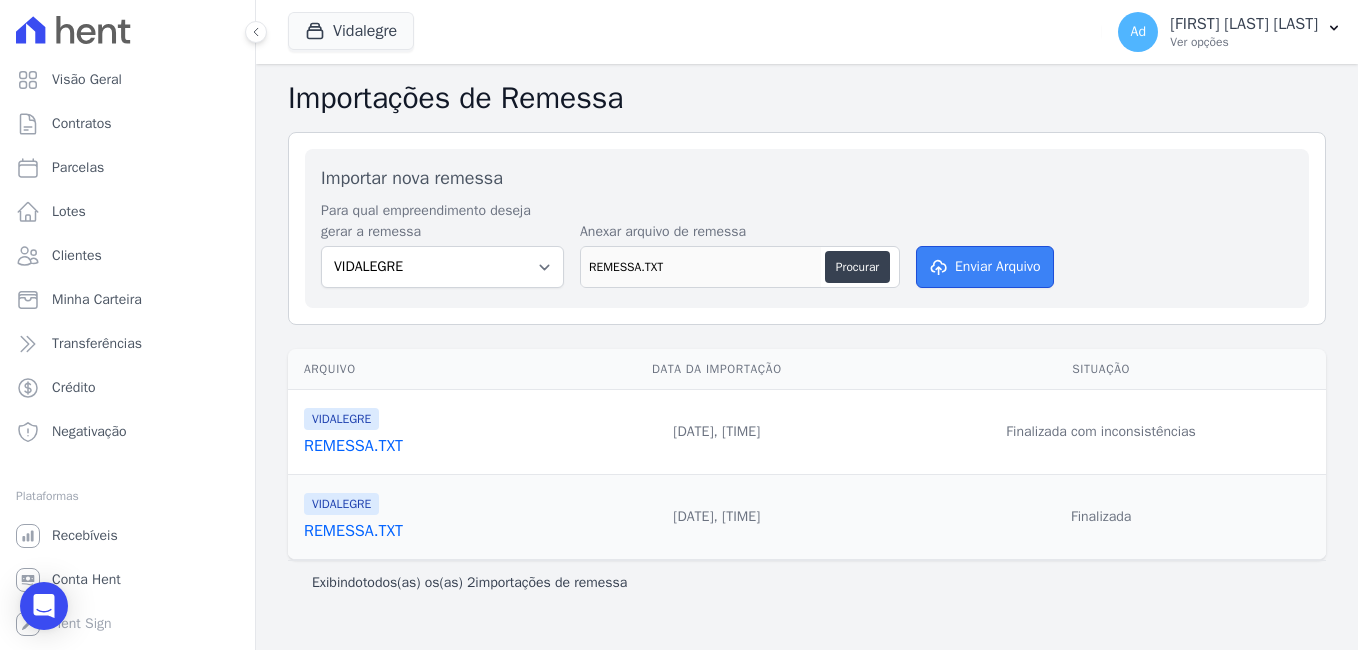 click on "Enviar Arquivo" at bounding box center (985, 267) 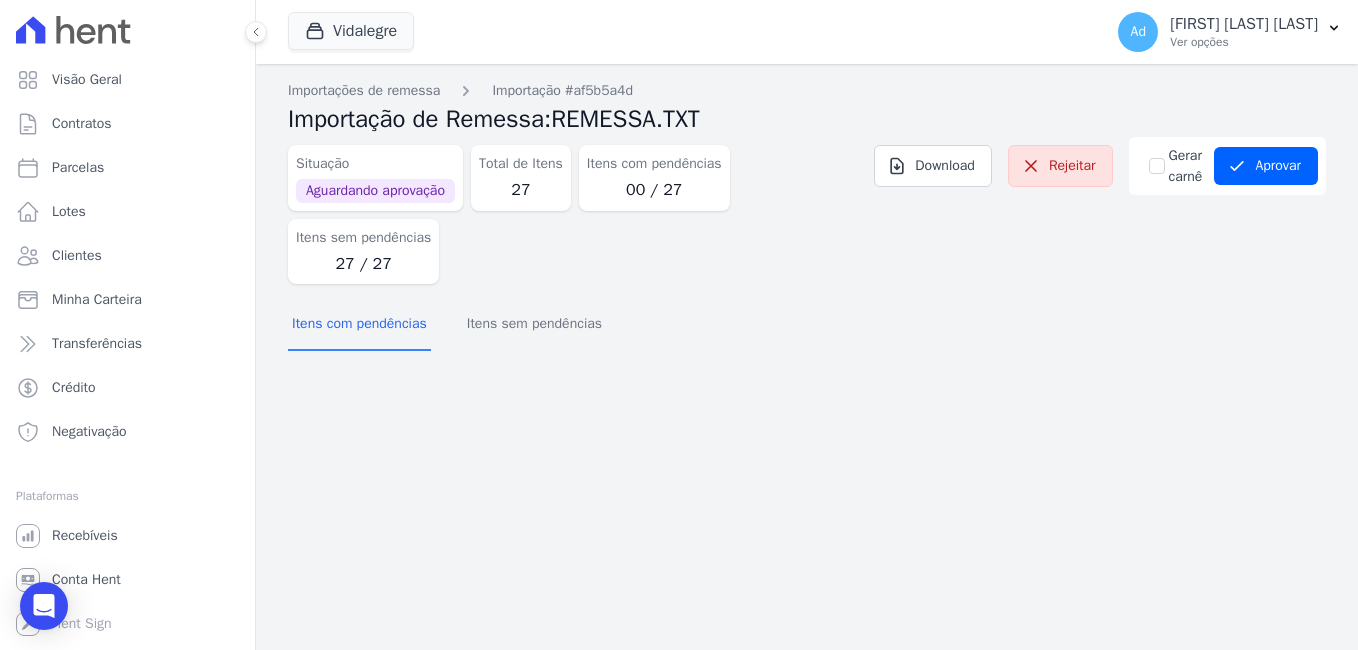 scroll, scrollTop: 0, scrollLeft: 0, axis: both 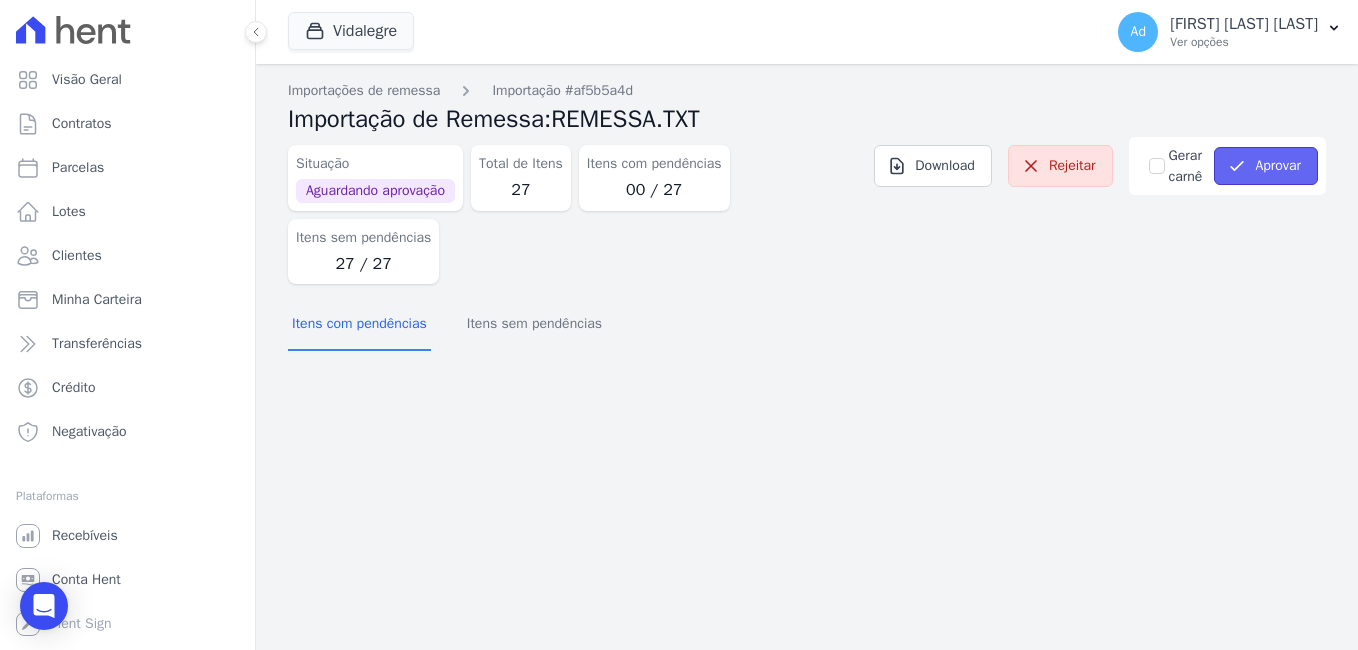 click on "Aprovar" at bounding box center (1266, 166) 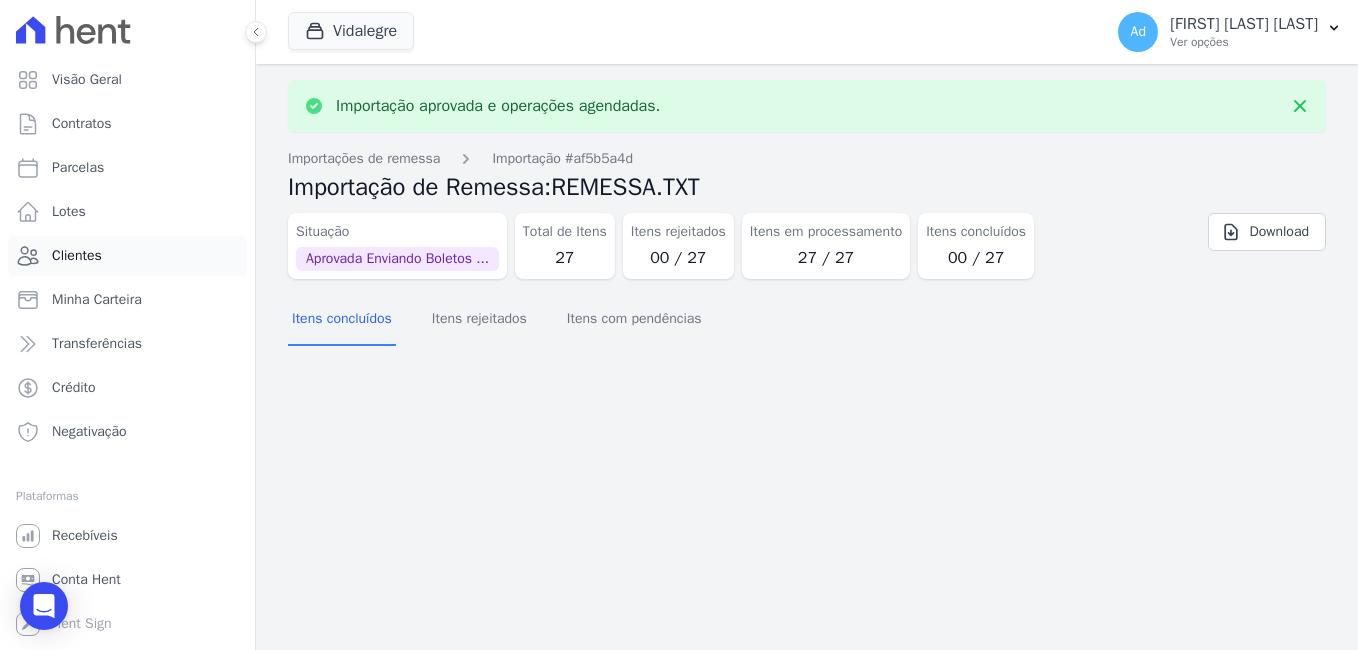 click on "Clientes" at bounding box center [127, 256] 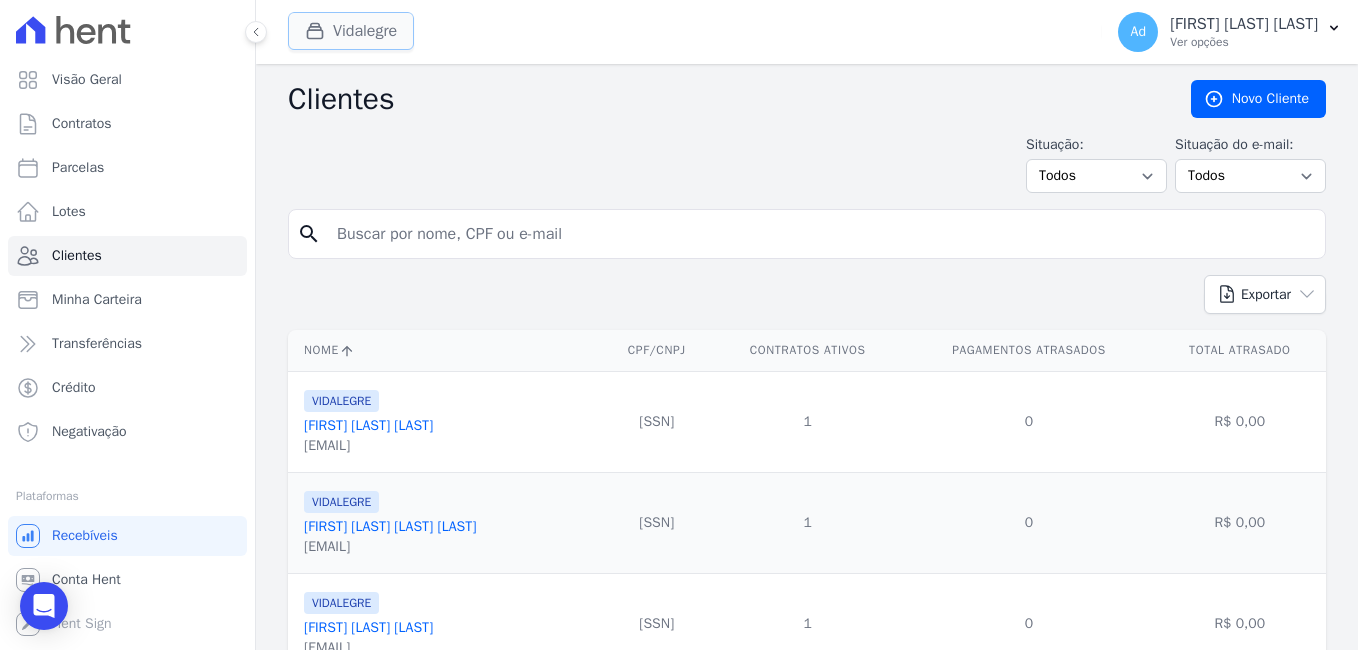 click on "Vidalegre" at bounding box center [351, 31] 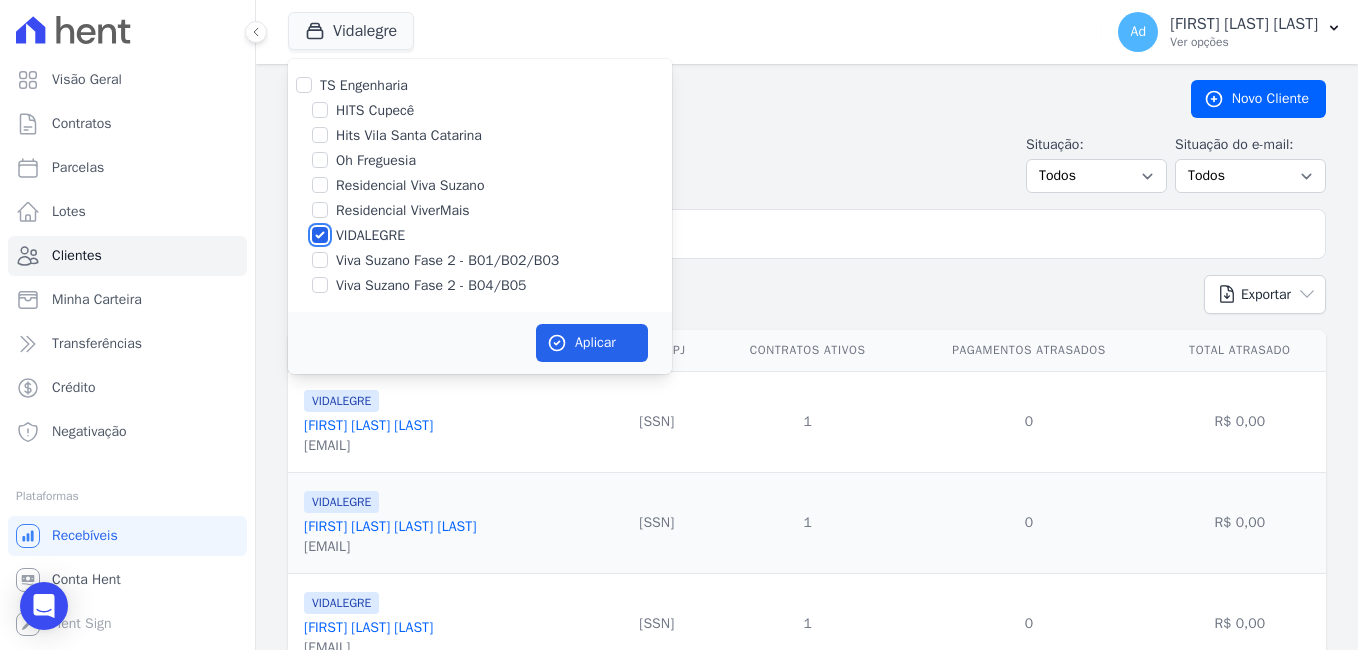 click on "VIDALEGRE" at bounding box center (320, 235) 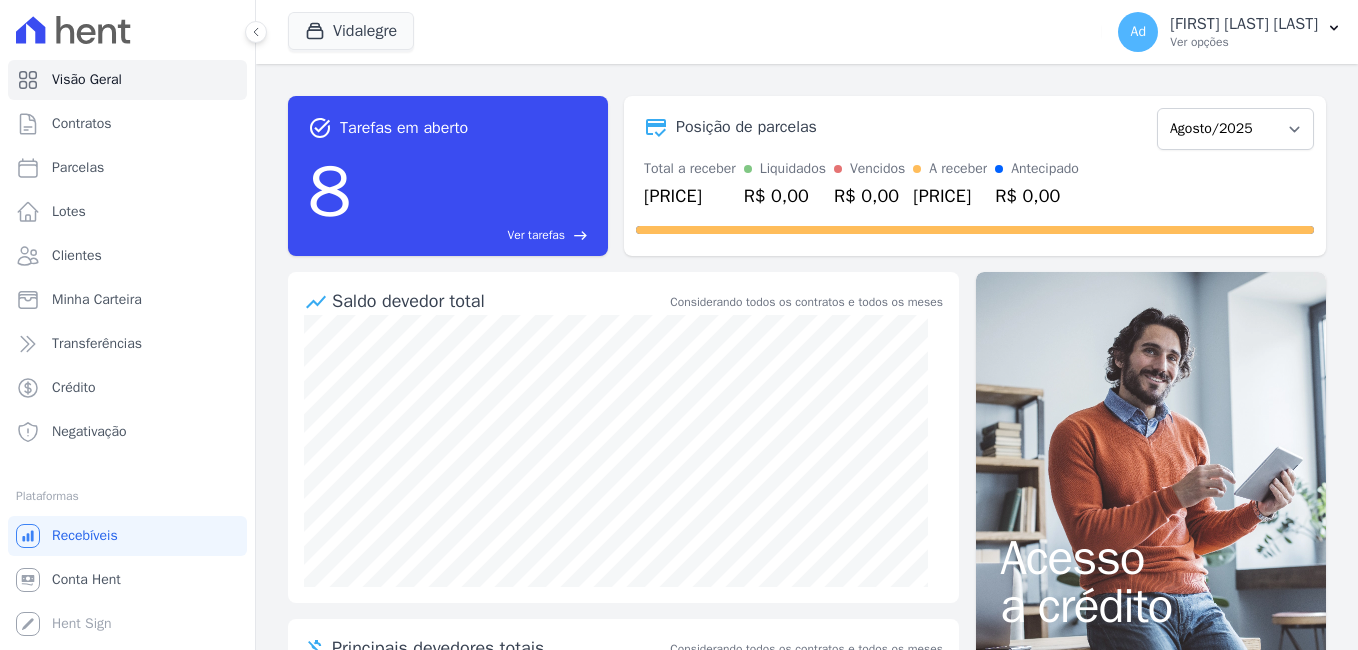 scroll, scrollTop: 0, scrollLeft: 0, axis: both 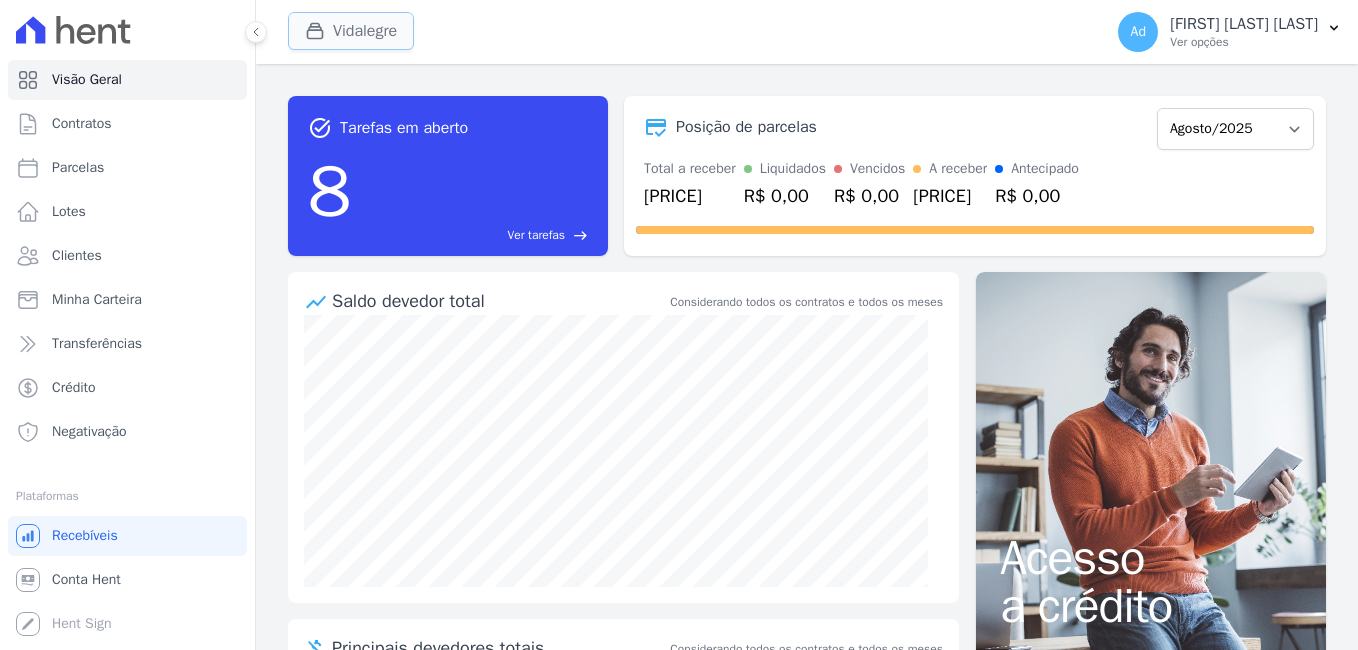 click at bounding box center (319, 31) 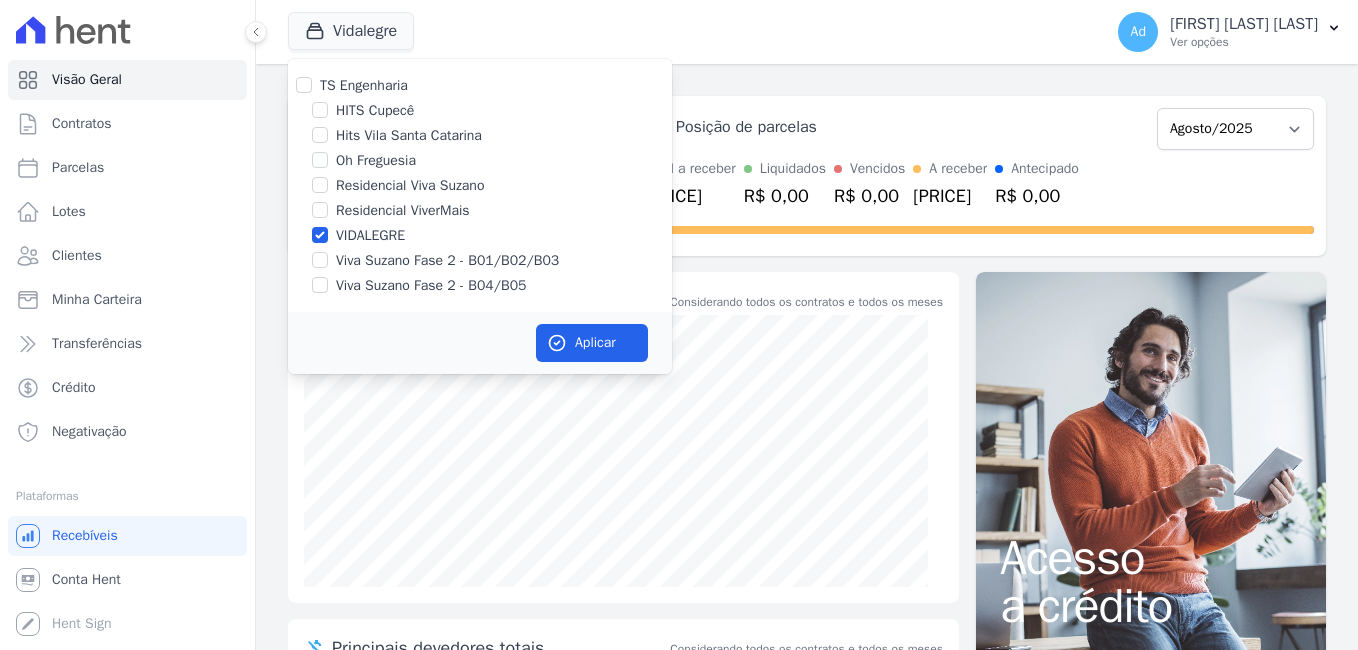 click on "Oh Freguesia" at bounding box center [376, 160] 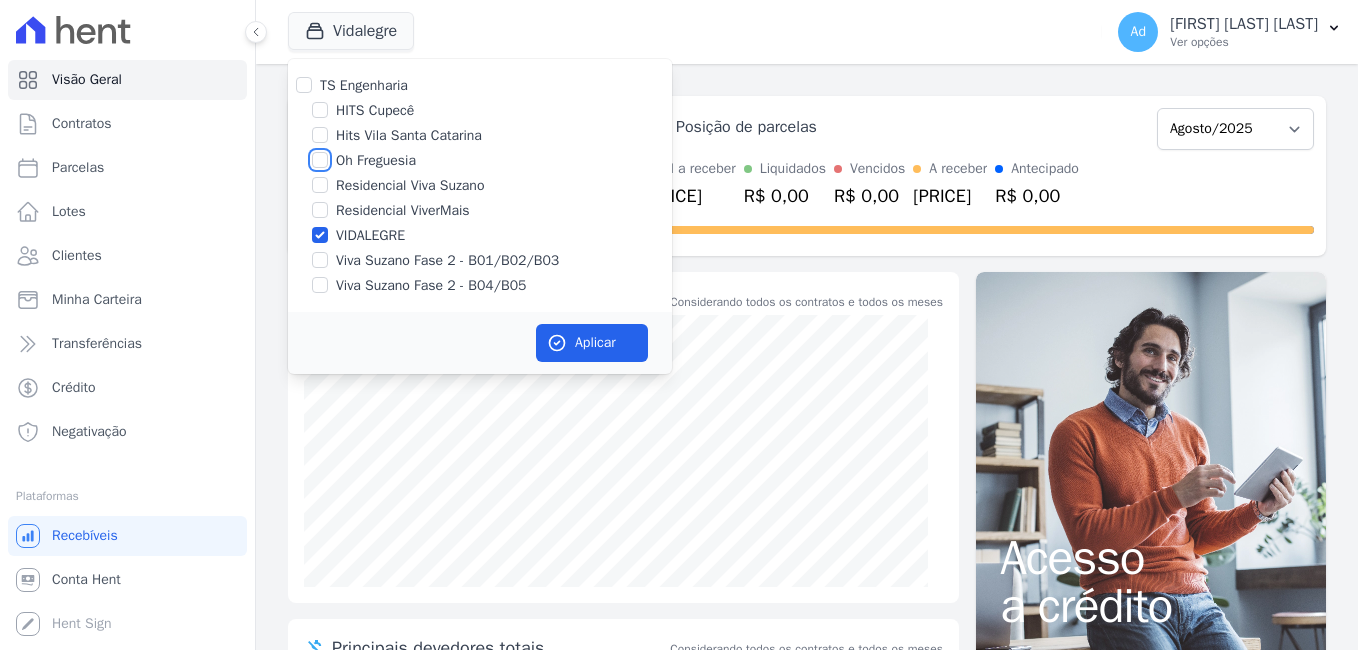 checkbox on "true" 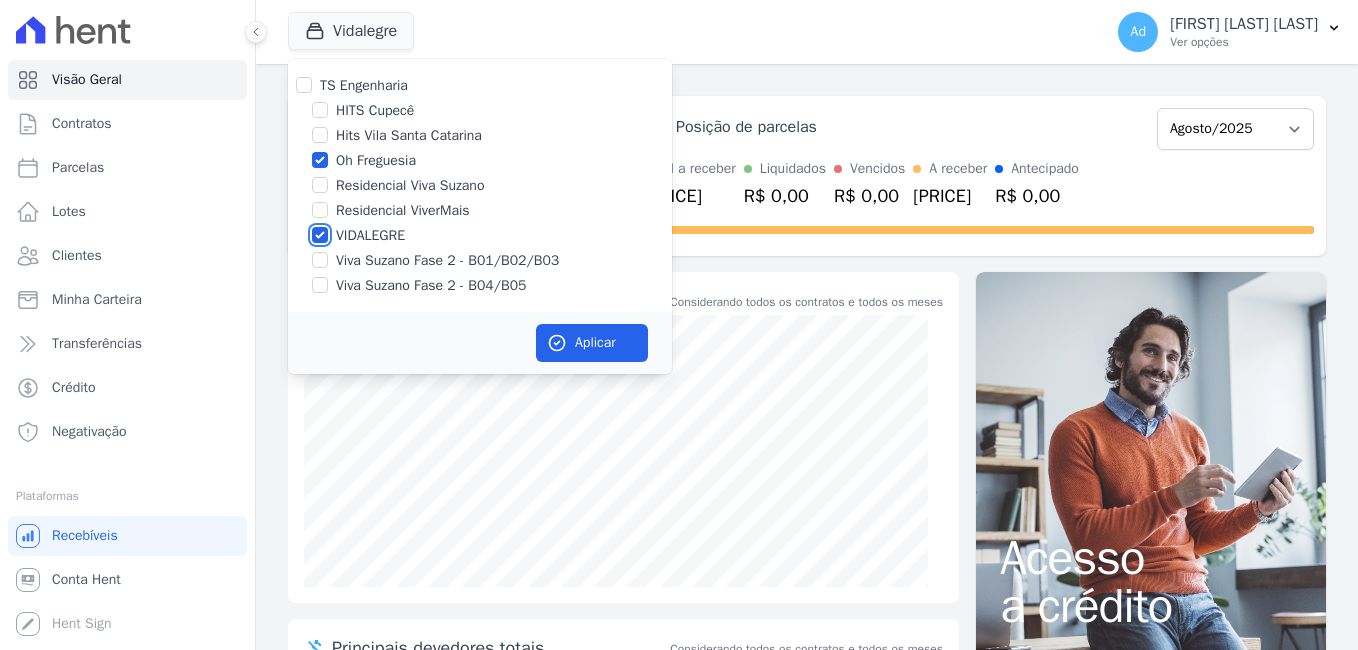 click on "VIDALEGRE" at bounding box center [320, 235] 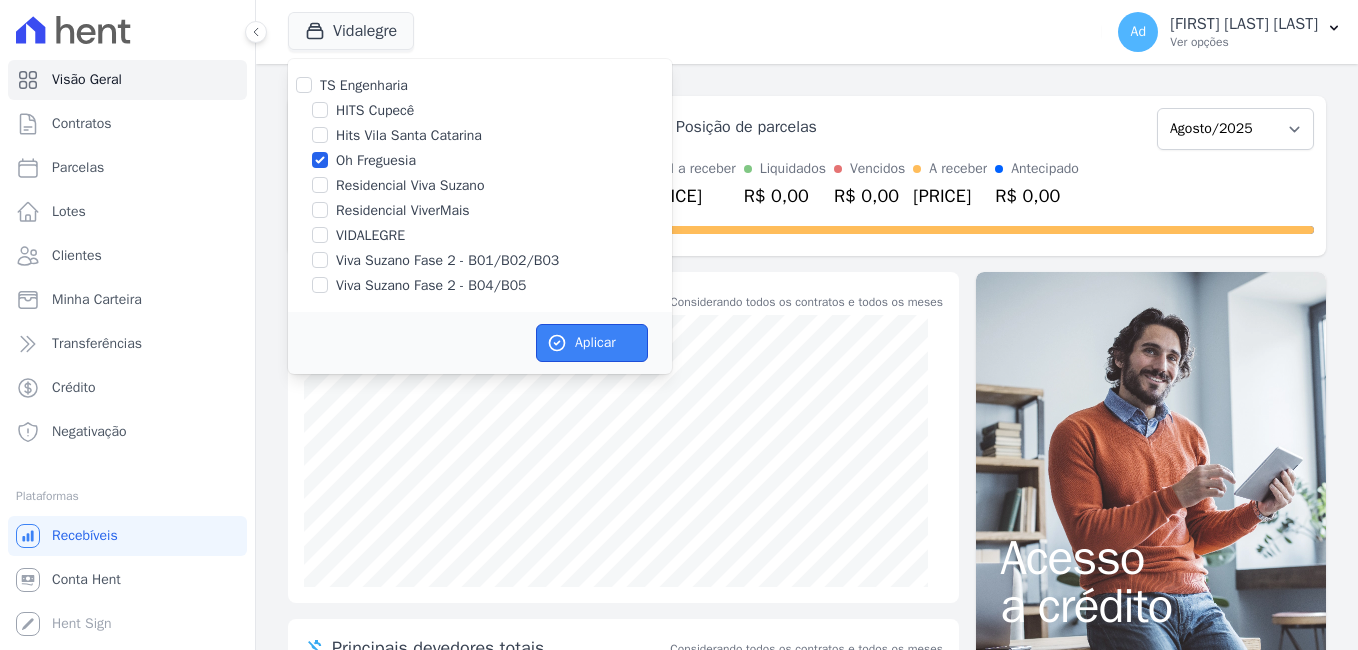 click on "Aplicar" at bounding box center [592, 343] 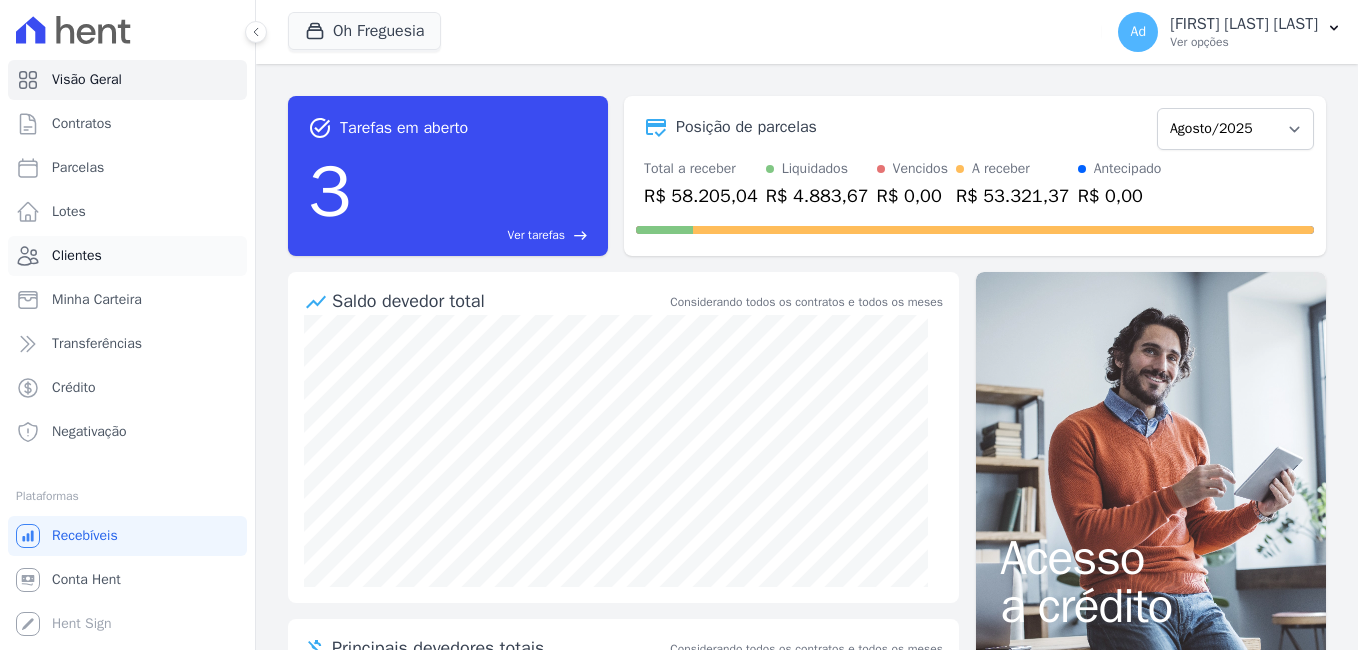 click on "Clientes" at bounding box center (127, 256) 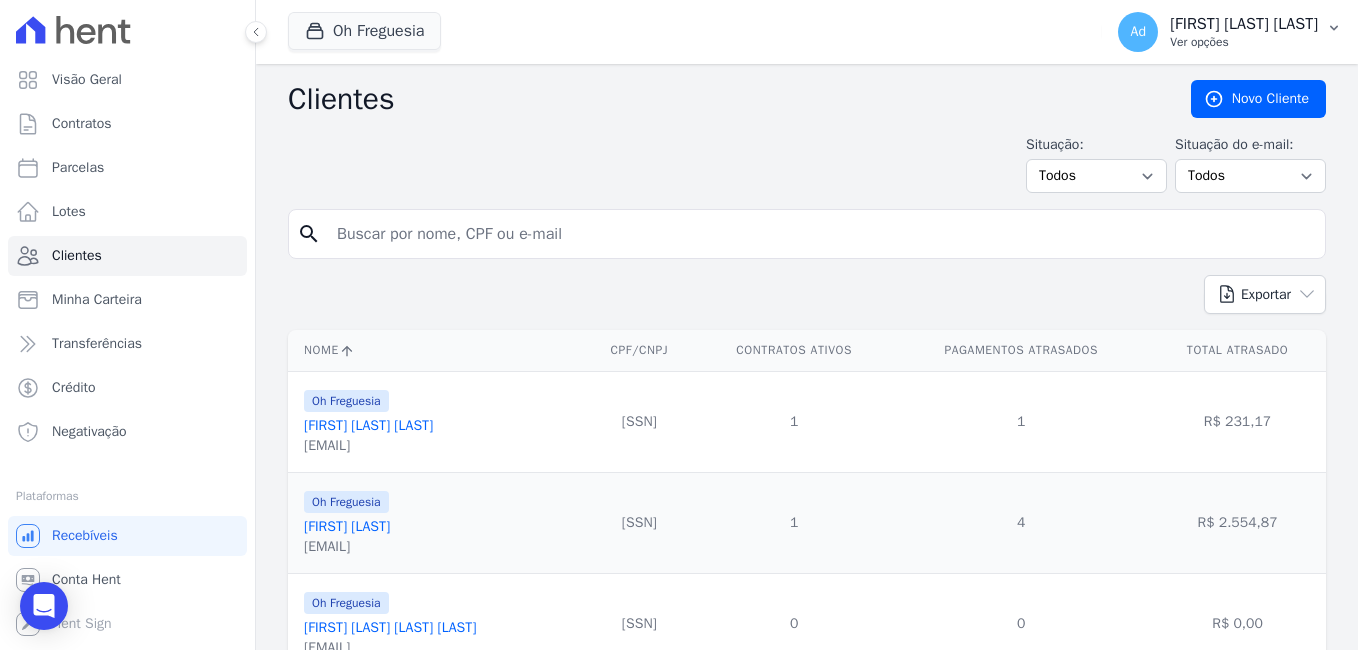 click on "[FIRST] [LAST] [LAST]" at bounding box center [1244, 24] 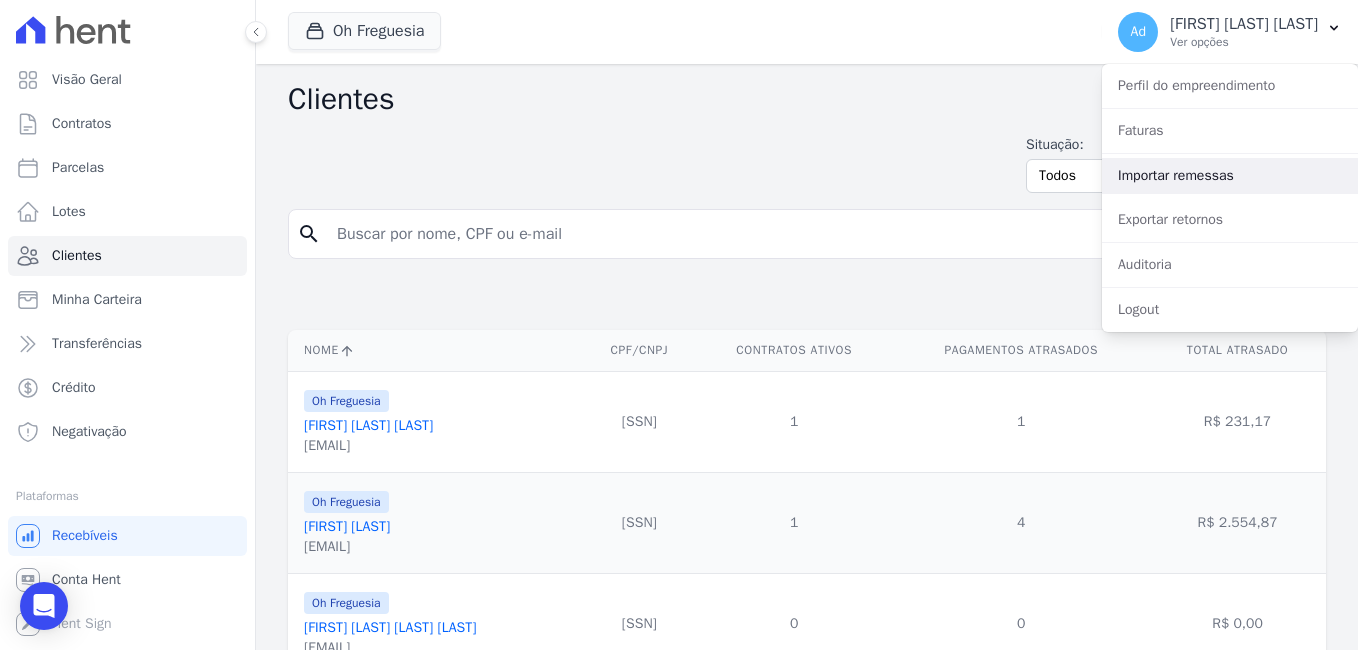 click on "Importar remessas" at bounding box center [1230, 176] 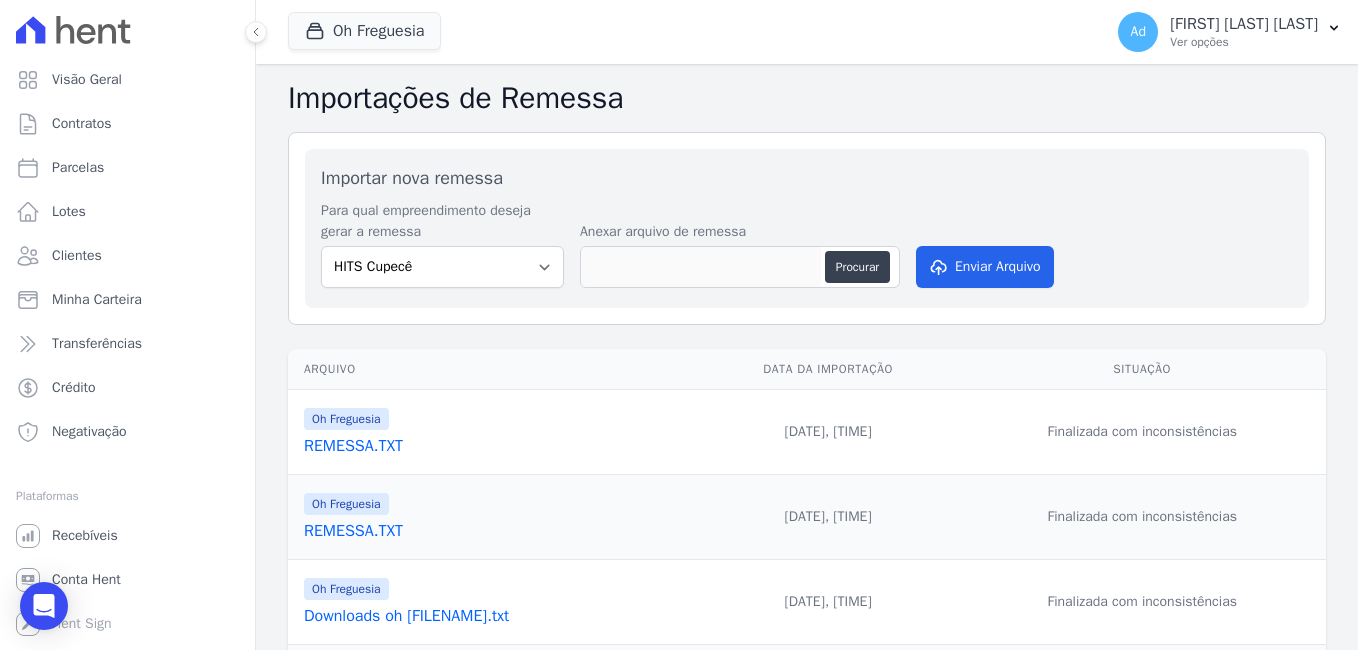 click on "REMESSA.TXT" at bounding box center [497, 446] 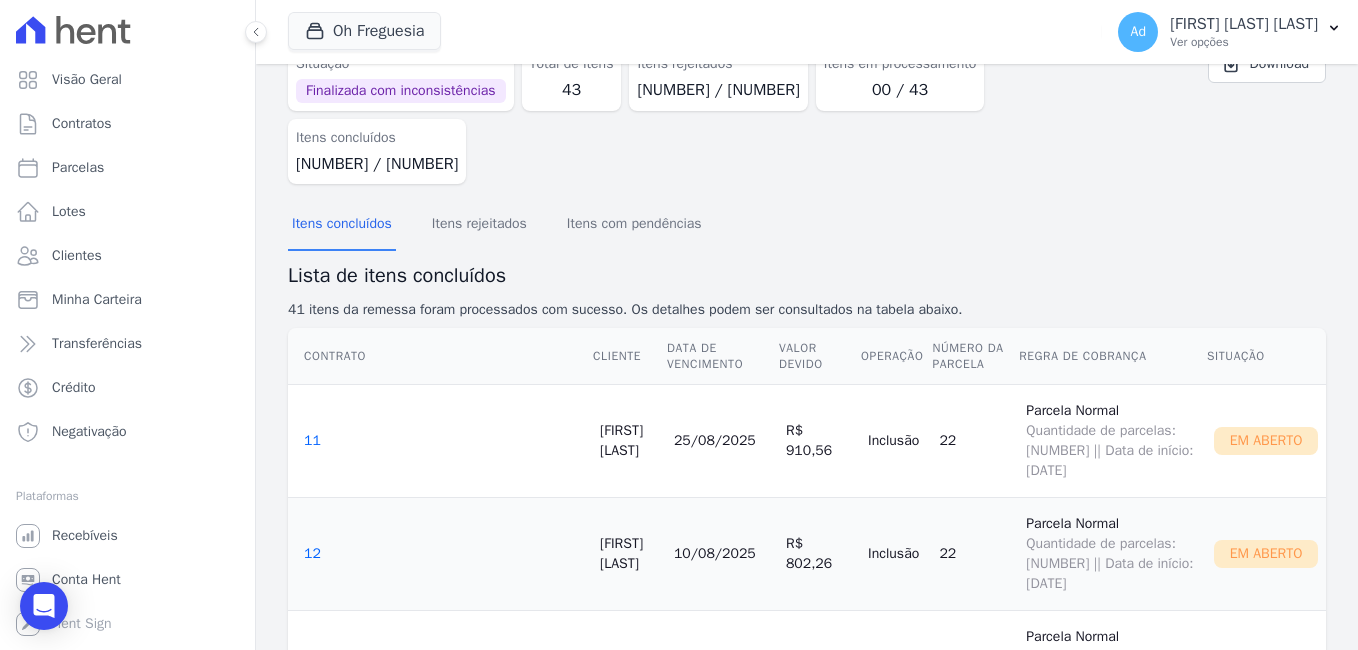 scroll, scrollTop: 200, scrollLeft: 0, axis: vertical 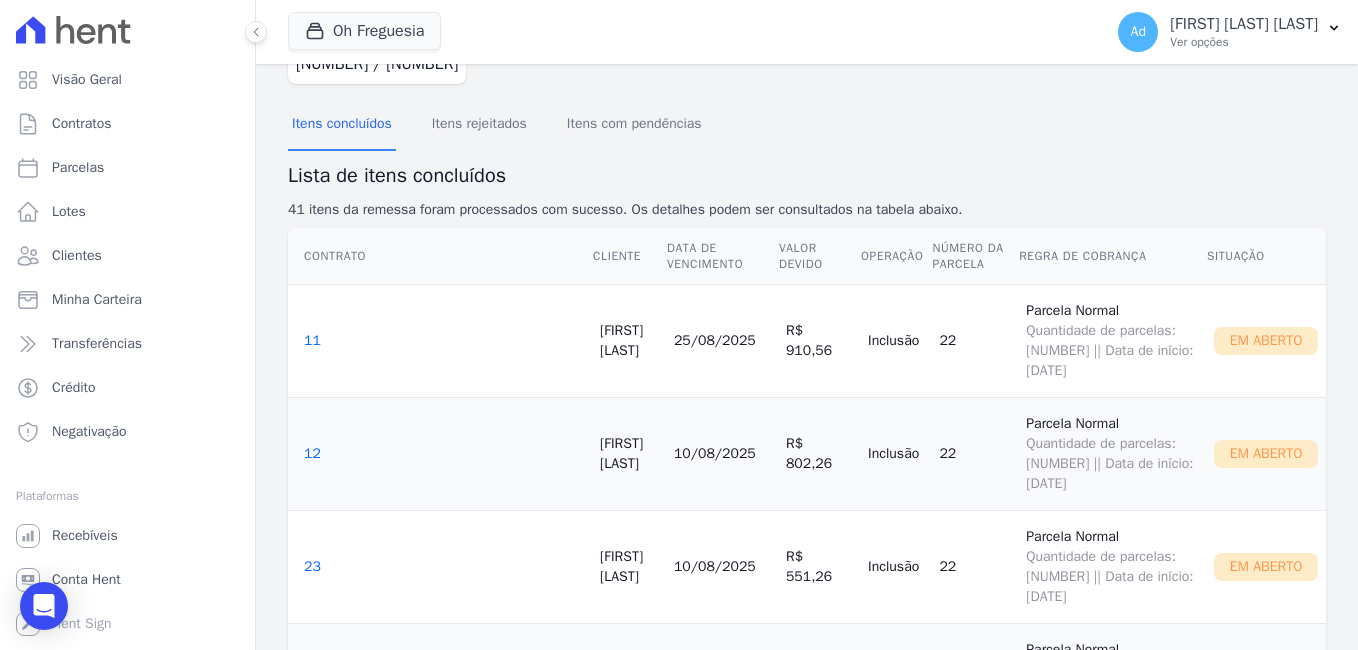 drag, startPoint x: 612, startPoint y: 398, endPoint x: 687, endPoint y: 398, distance: 75 